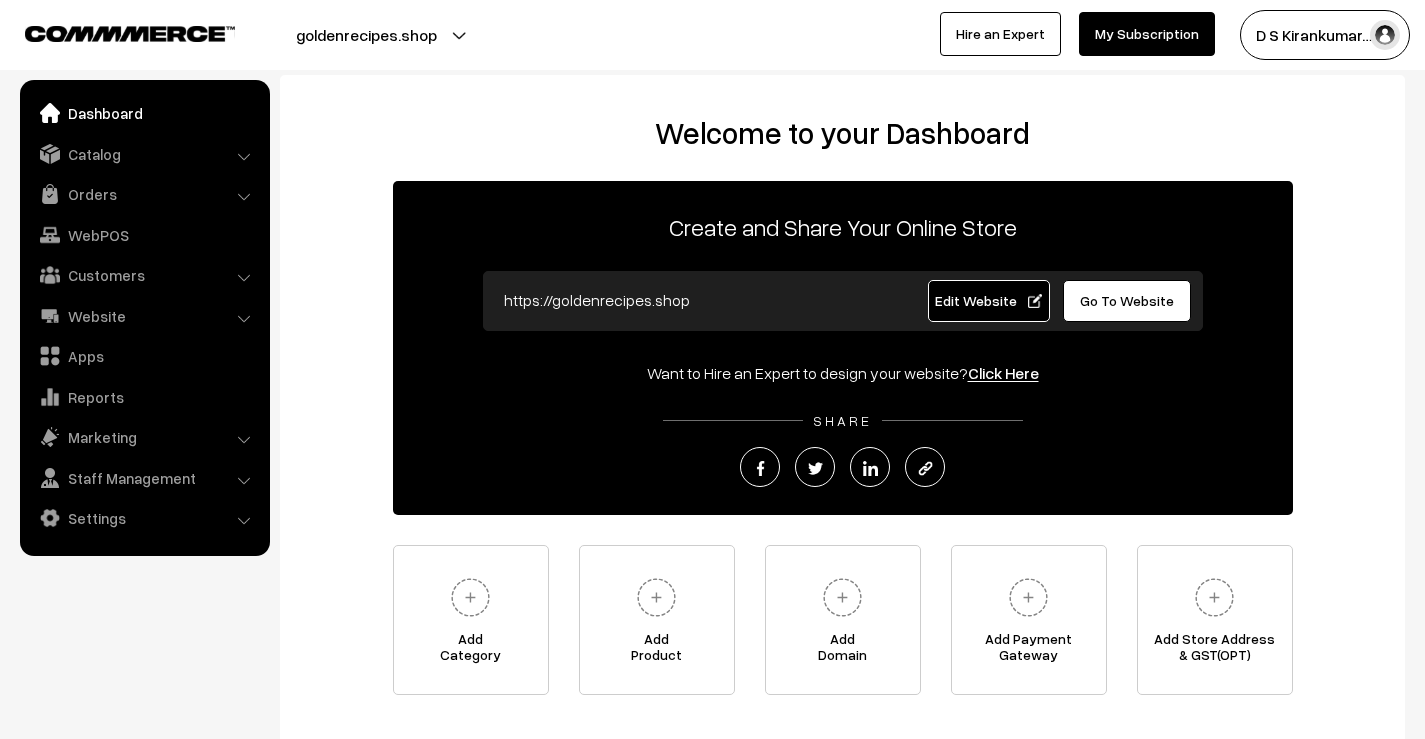 scroll, scrollTop: 0, scrollLeft: 0, axis: both 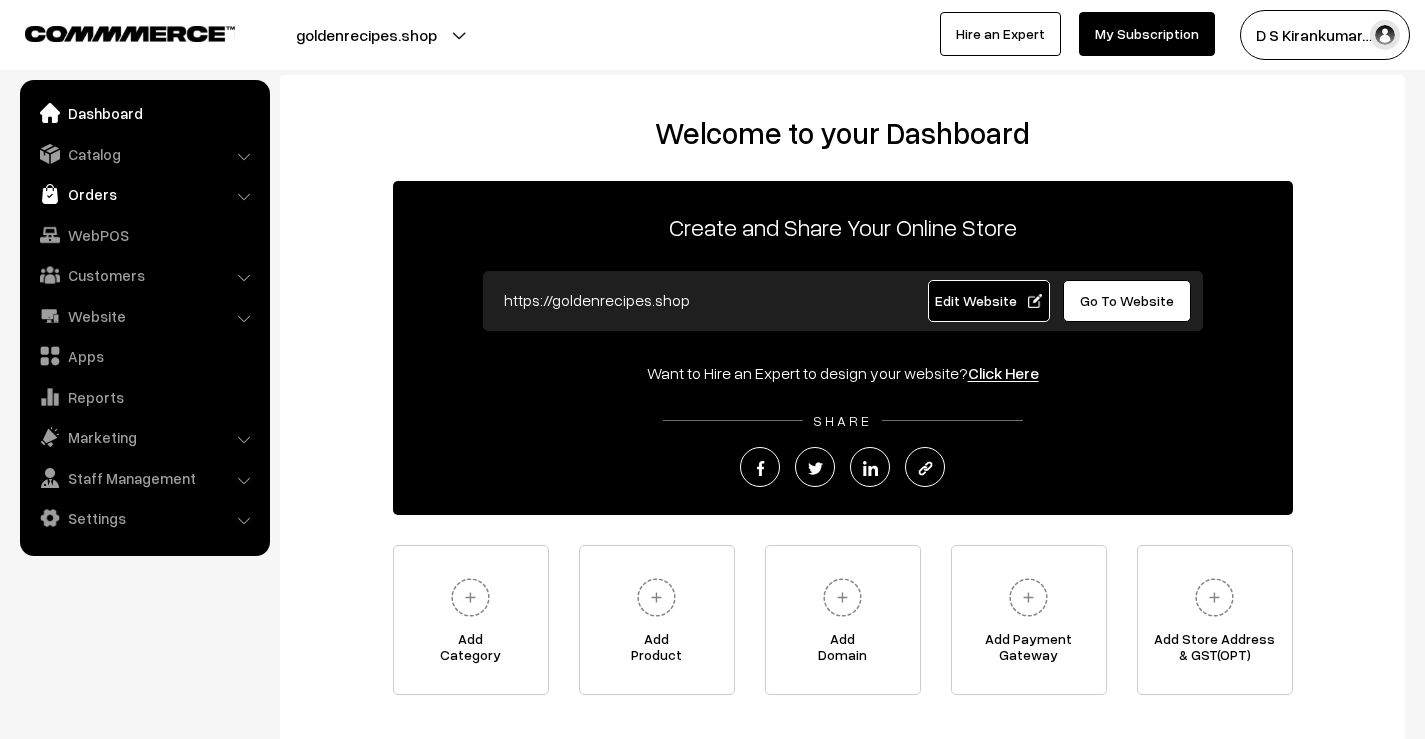 click on "Orders" at bounding box center (144, 194) 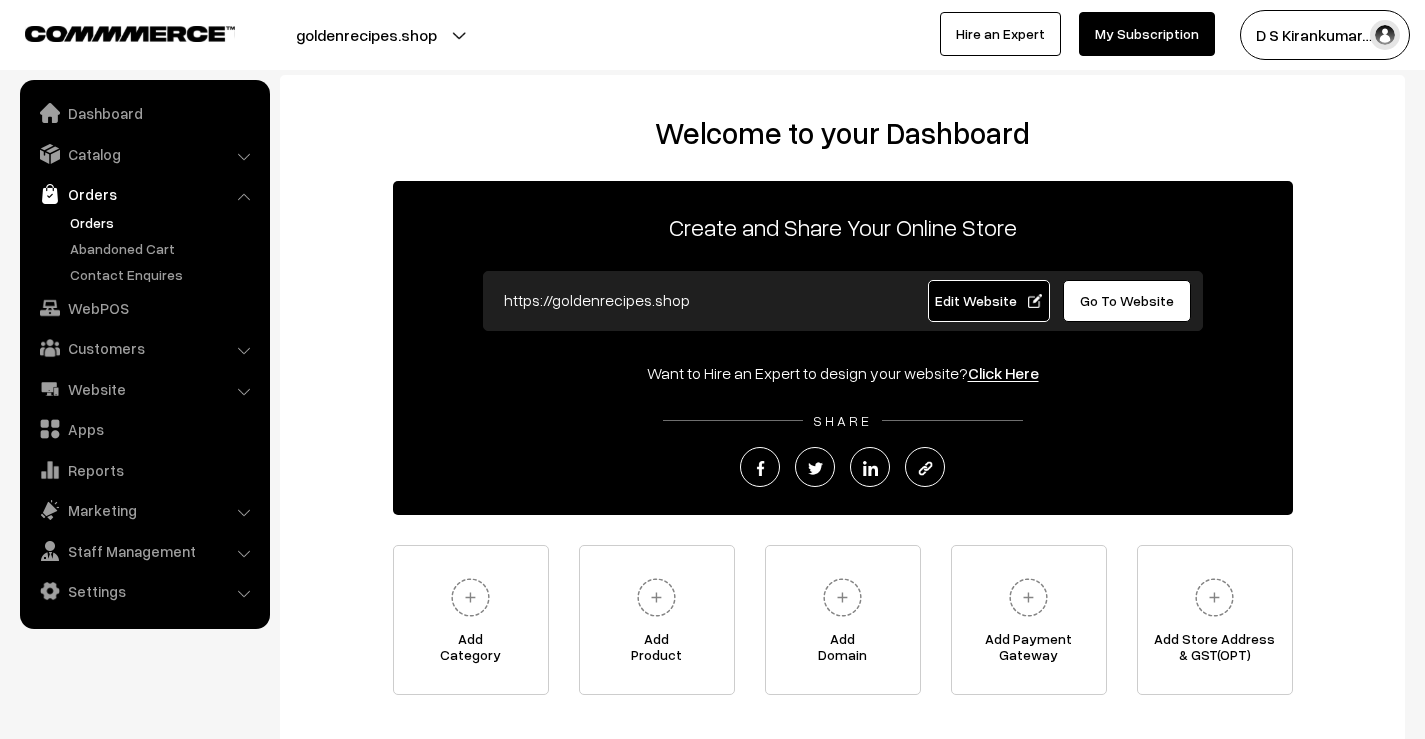 click on "Orders" at bounding box center [164, 222] 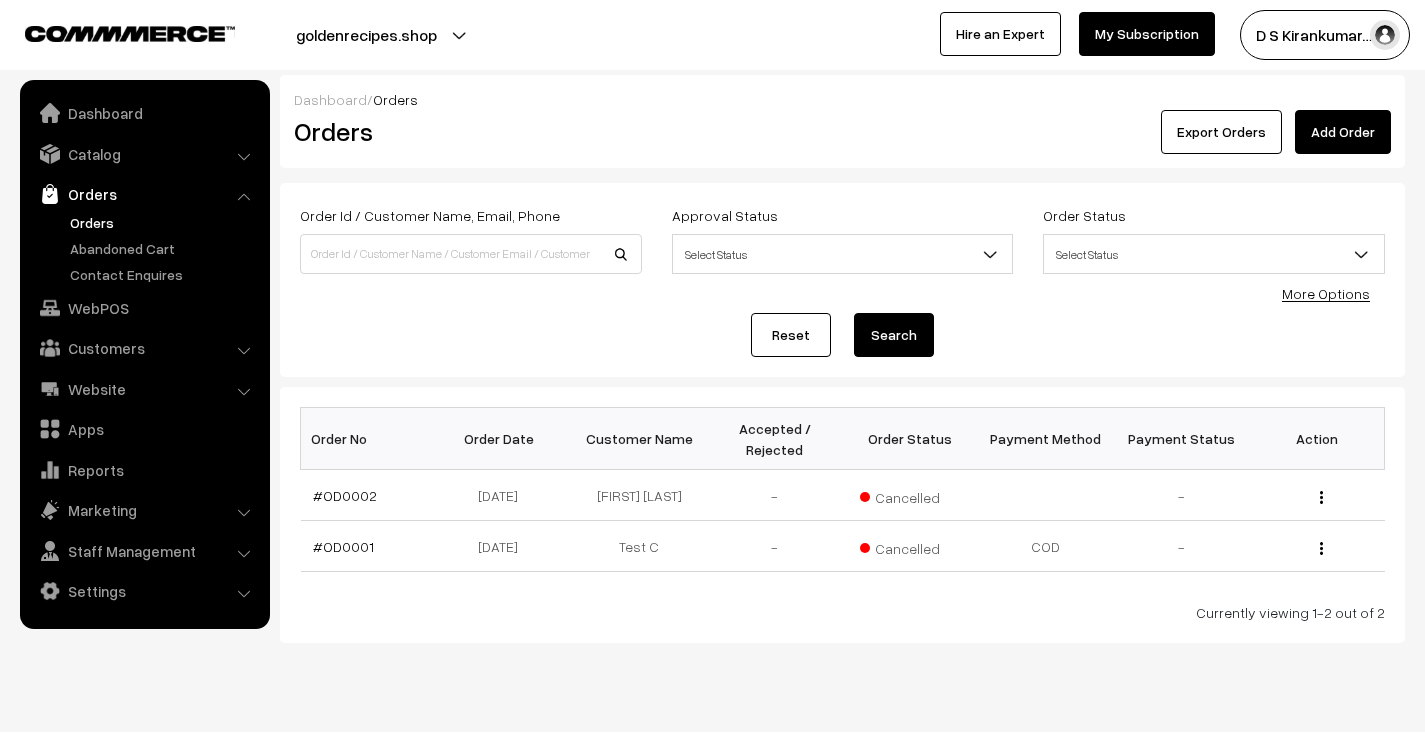 scroll, scrollTop: 0, scrollLeft: 0, axis: both 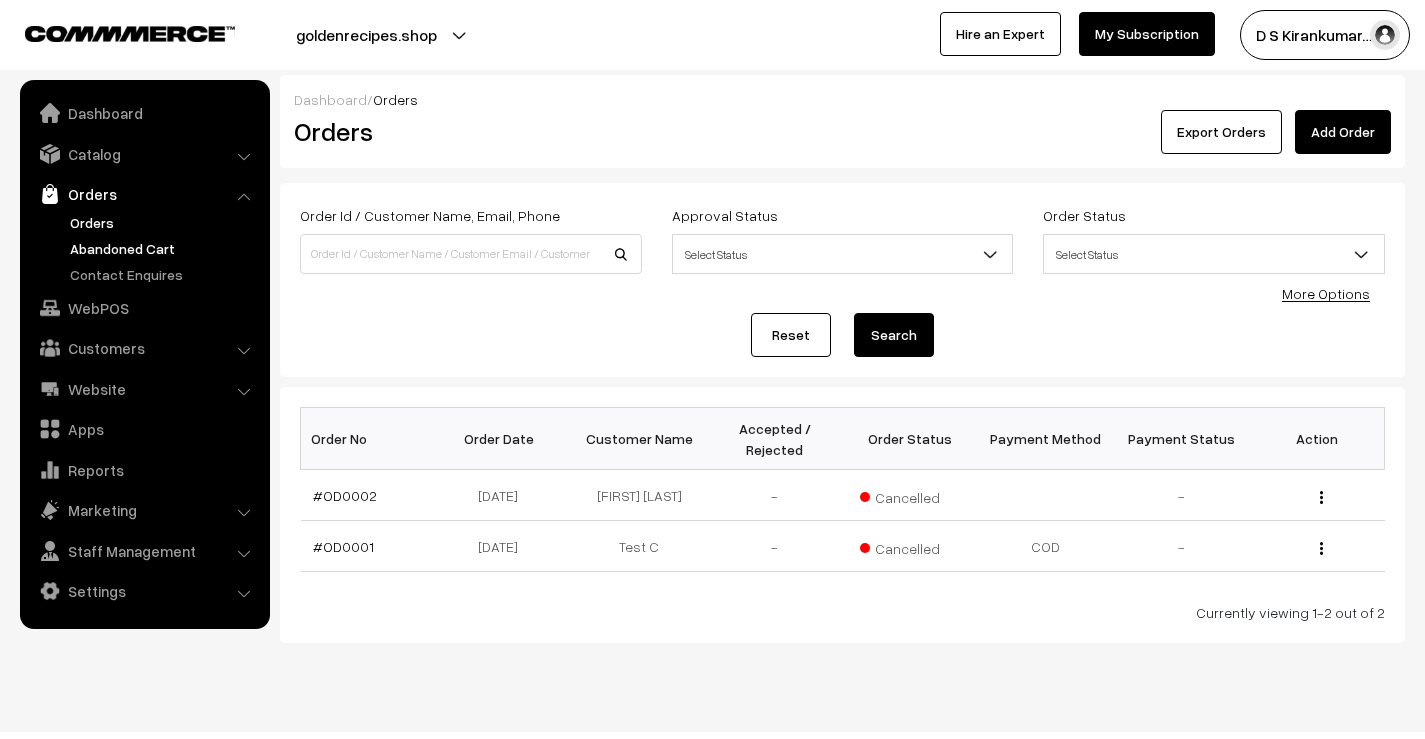 click on "Abandoned Cart" at bounding box center [164, 248] 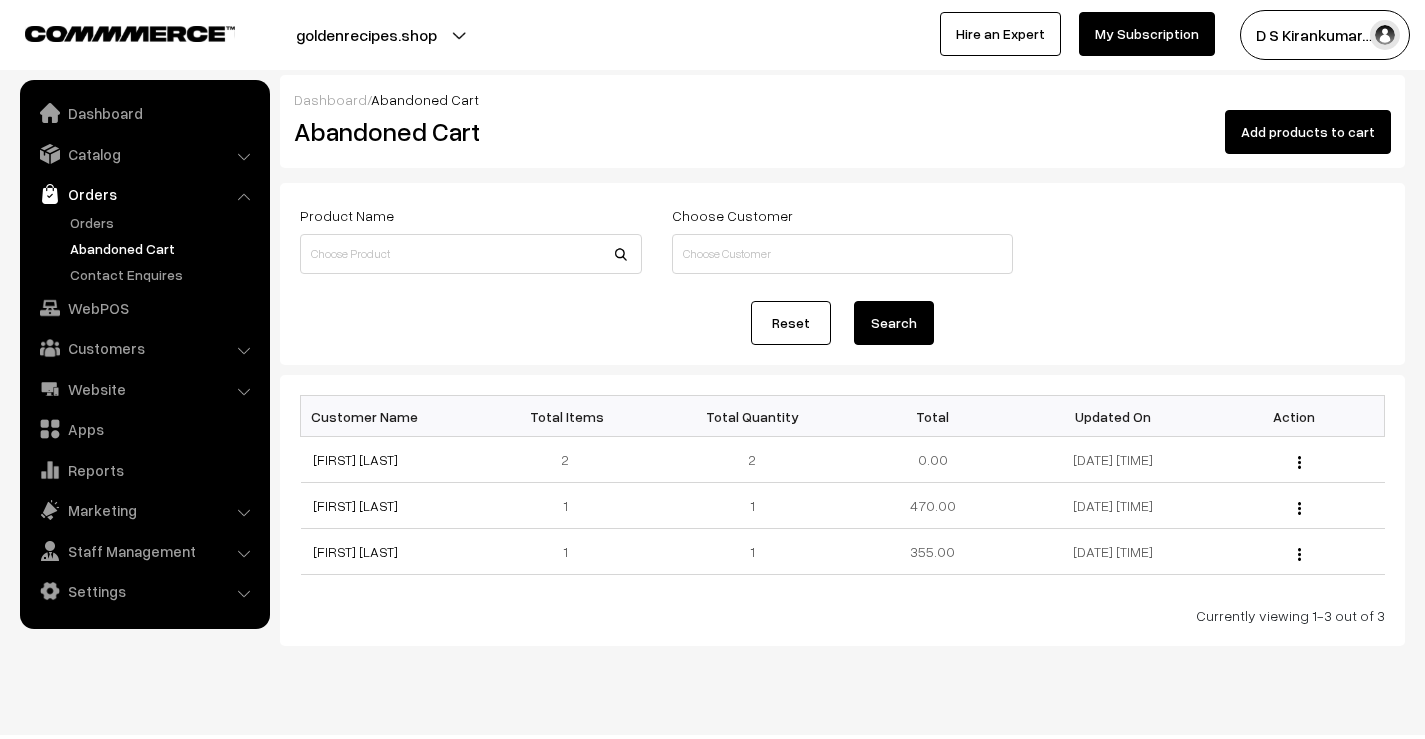 scroll, scrollTop: 0, scrollLeft: 0, axis: both 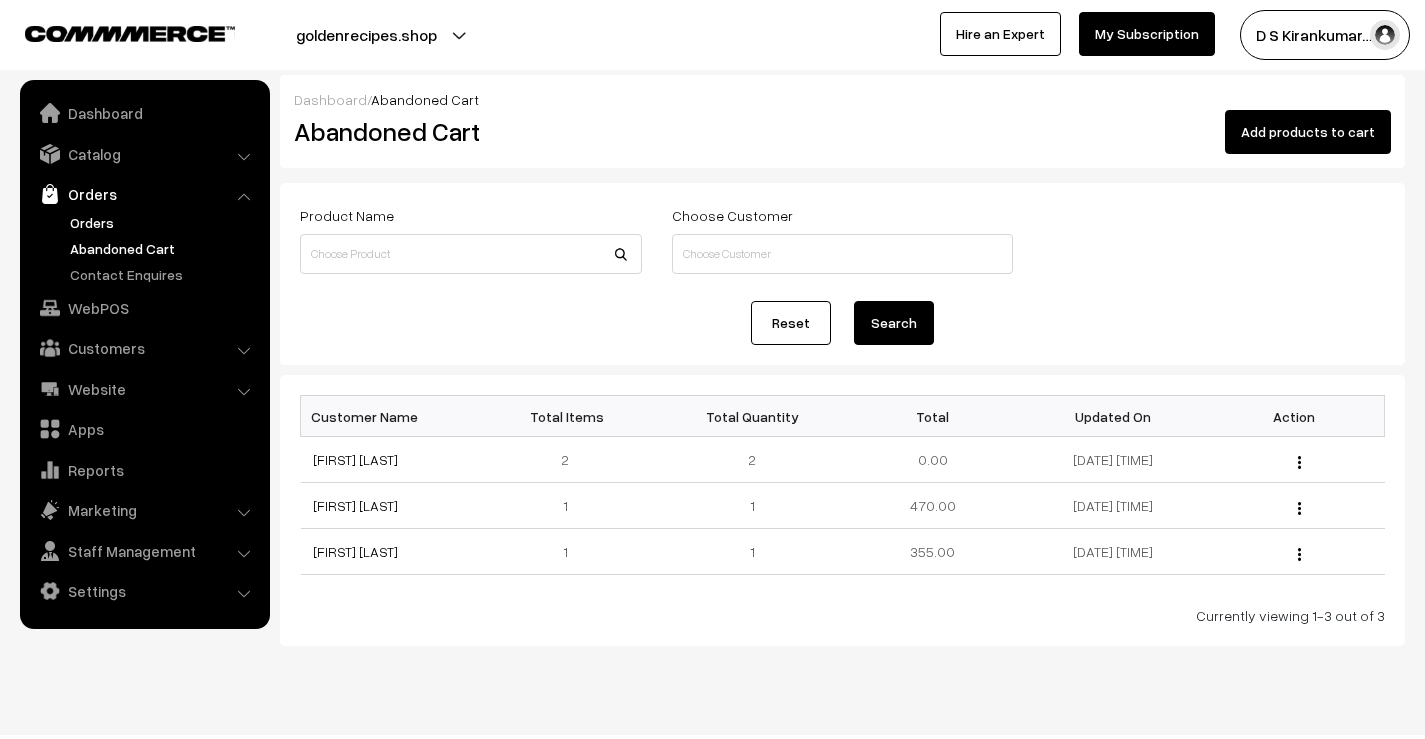 click on "Orders" at bounding box center [164, 222] 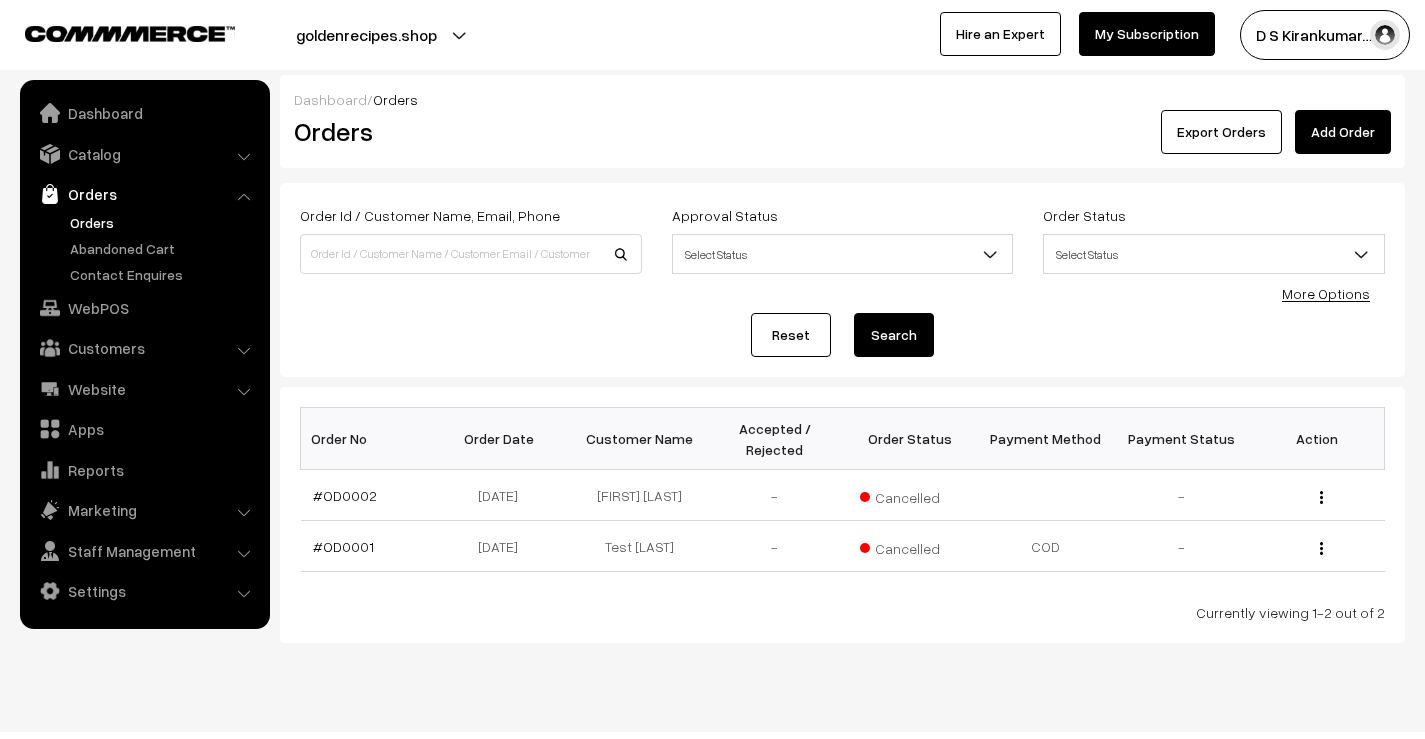 scroll, scrollTop: 0, scrollLeft: 0, axis: both 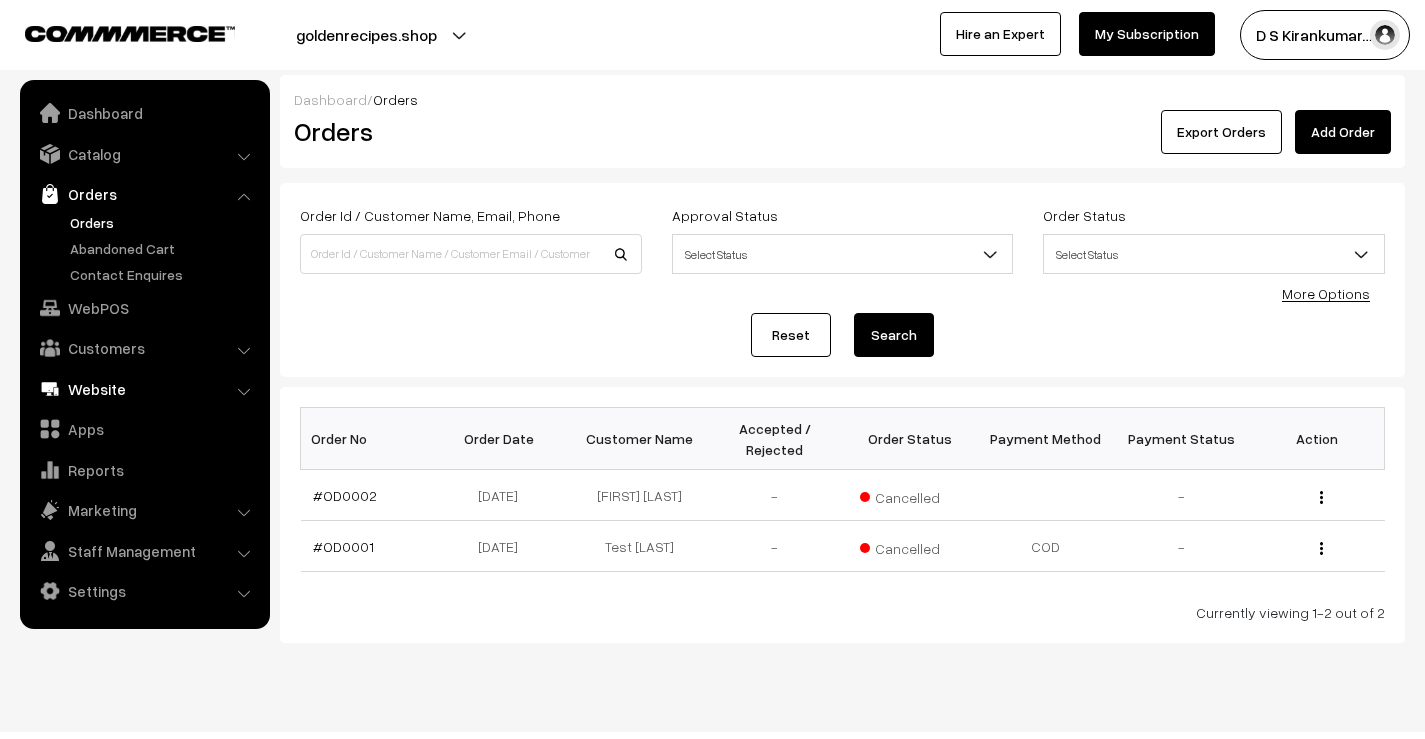 click on "Website" at bounding box center (144, 389) 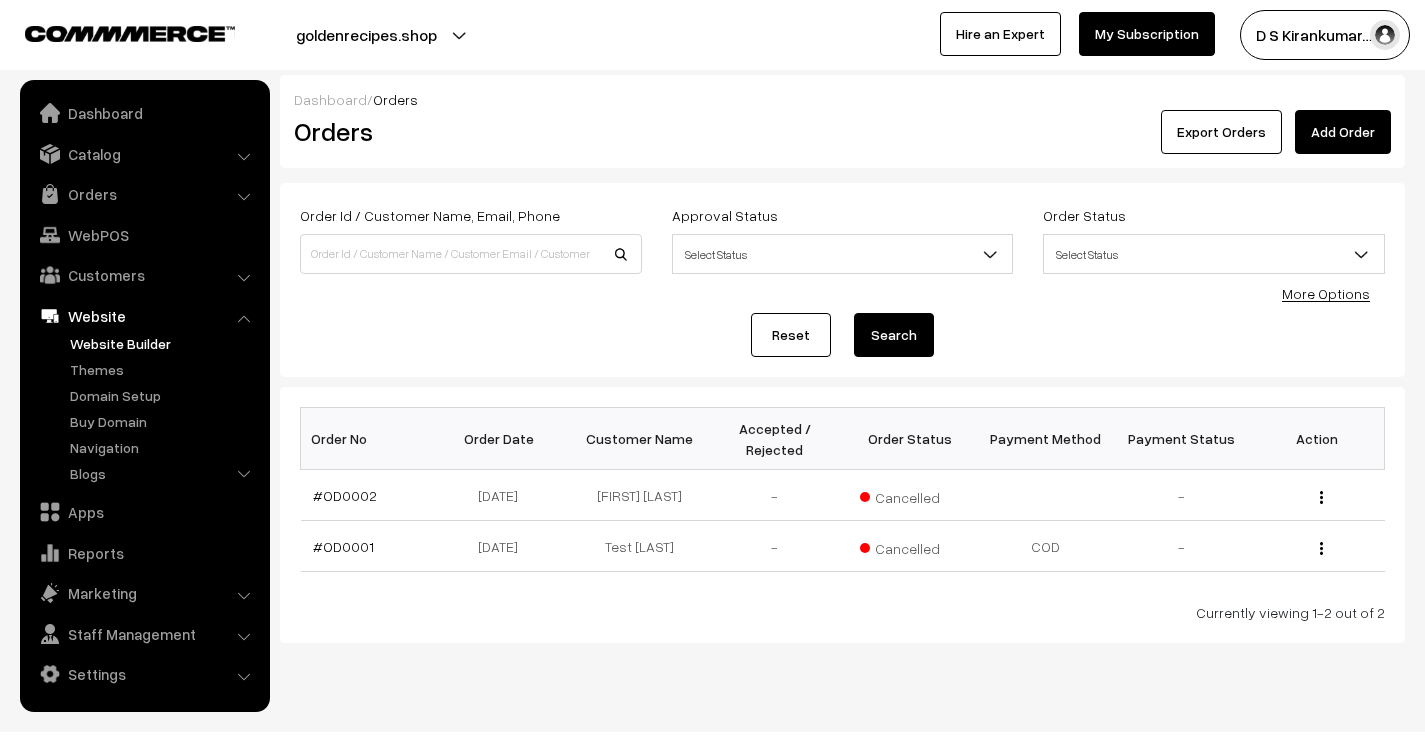 click on "Website Builder" at bounding box center [164, 343] 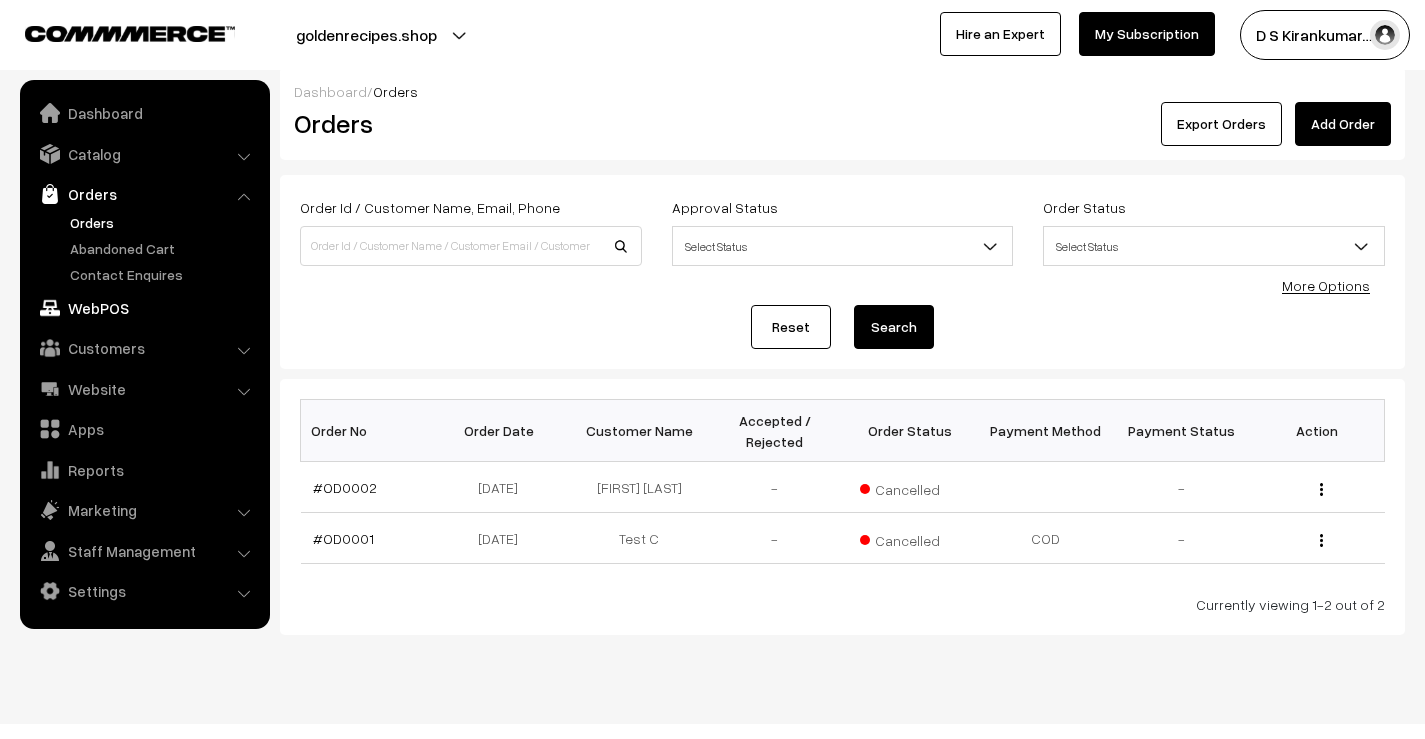 scroll, scrollTop: 0, scrollLeft: 0, axis: both 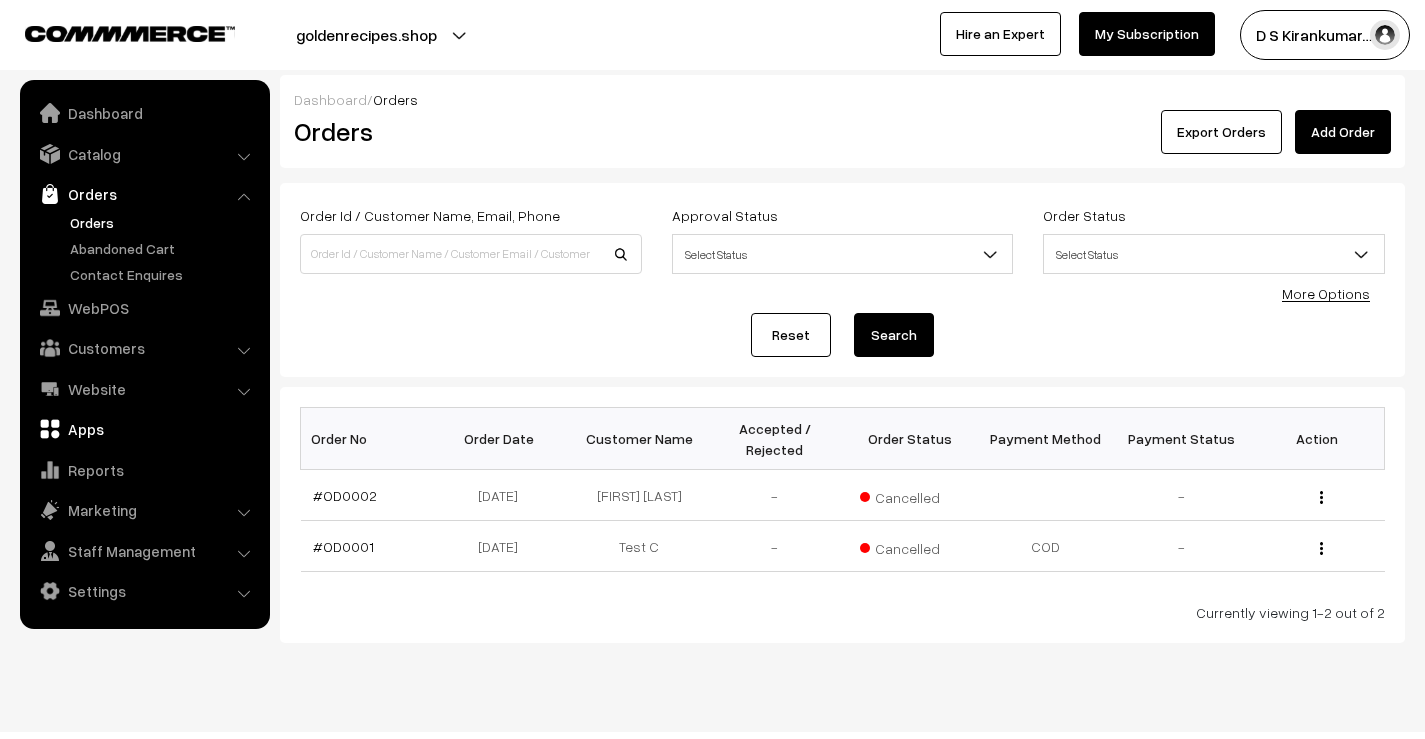 click on "Apps" at bounding box center [144, 429] 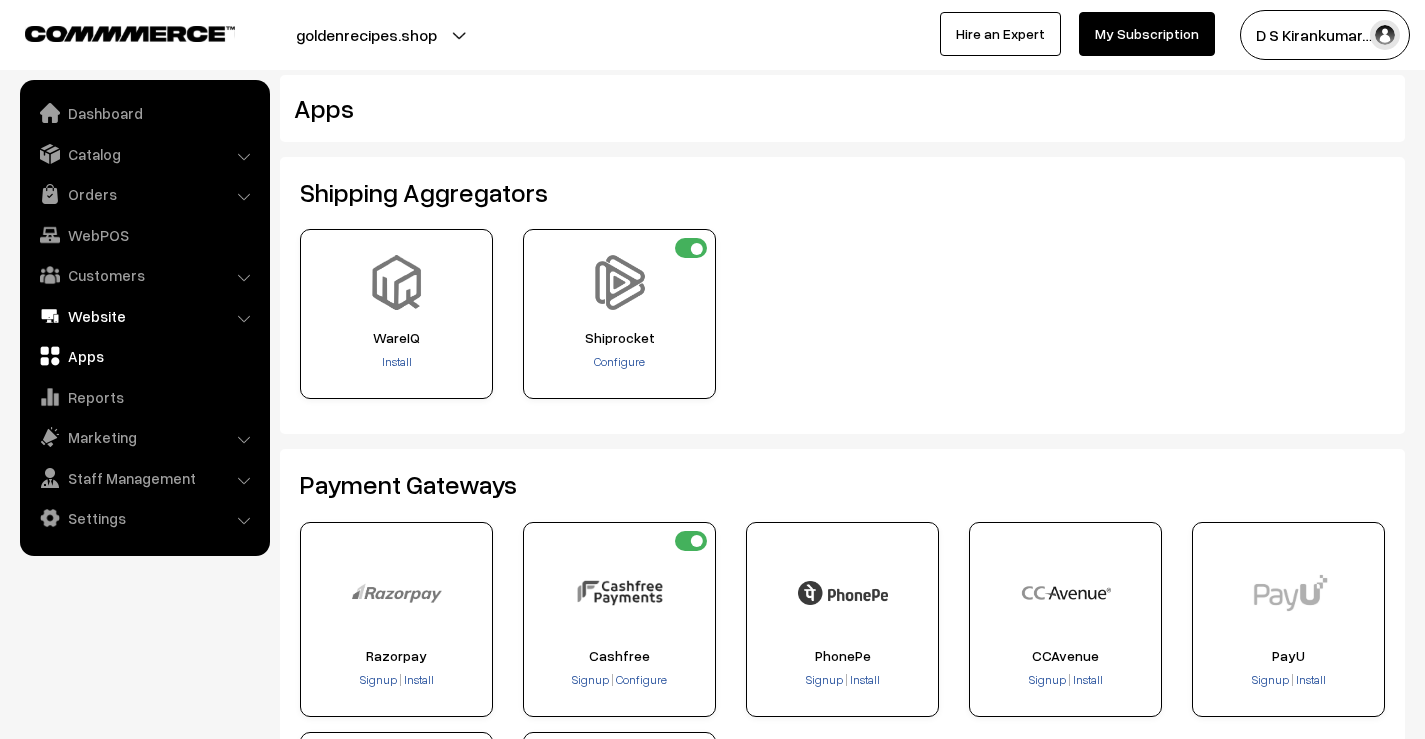 scroll, scrollTop: 0, scrollLeft: 0, axis: both 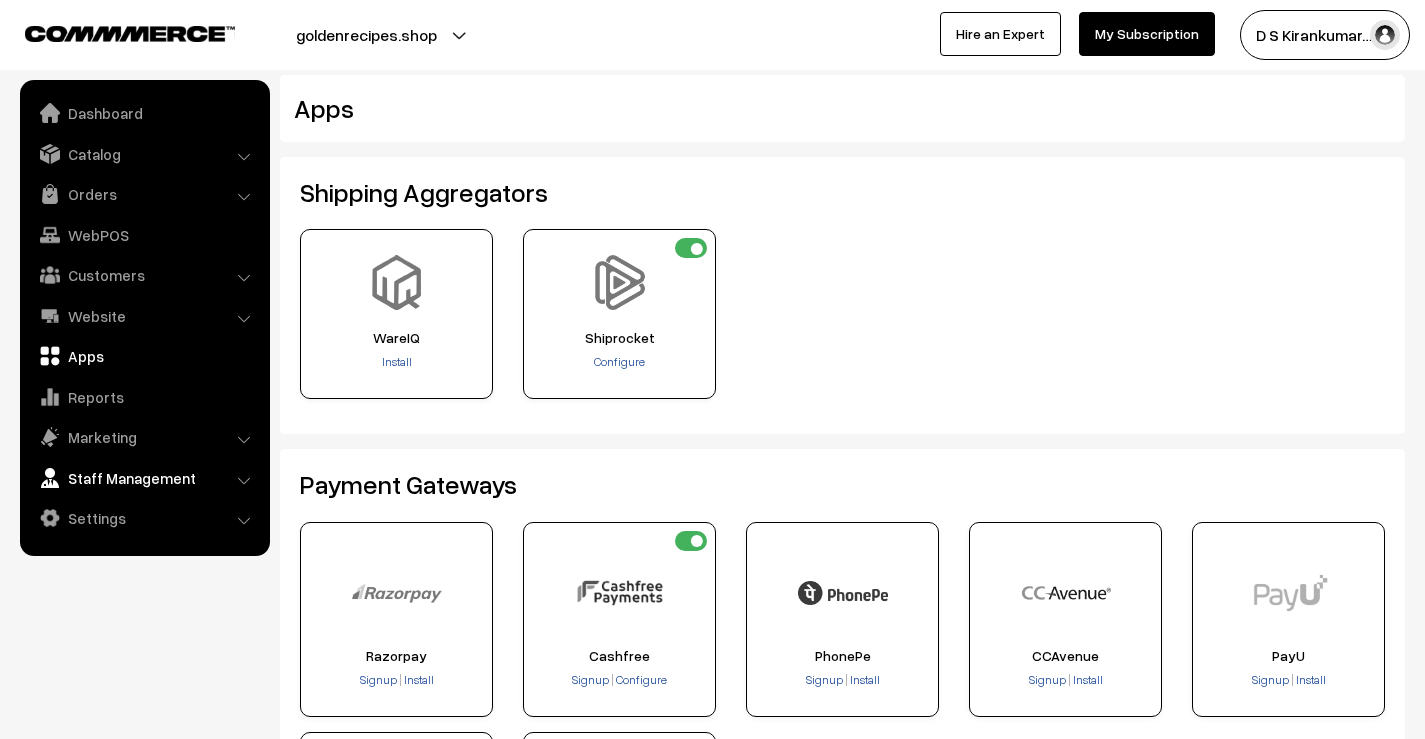 click on "Staff Management" at bounding box center [144, 478] 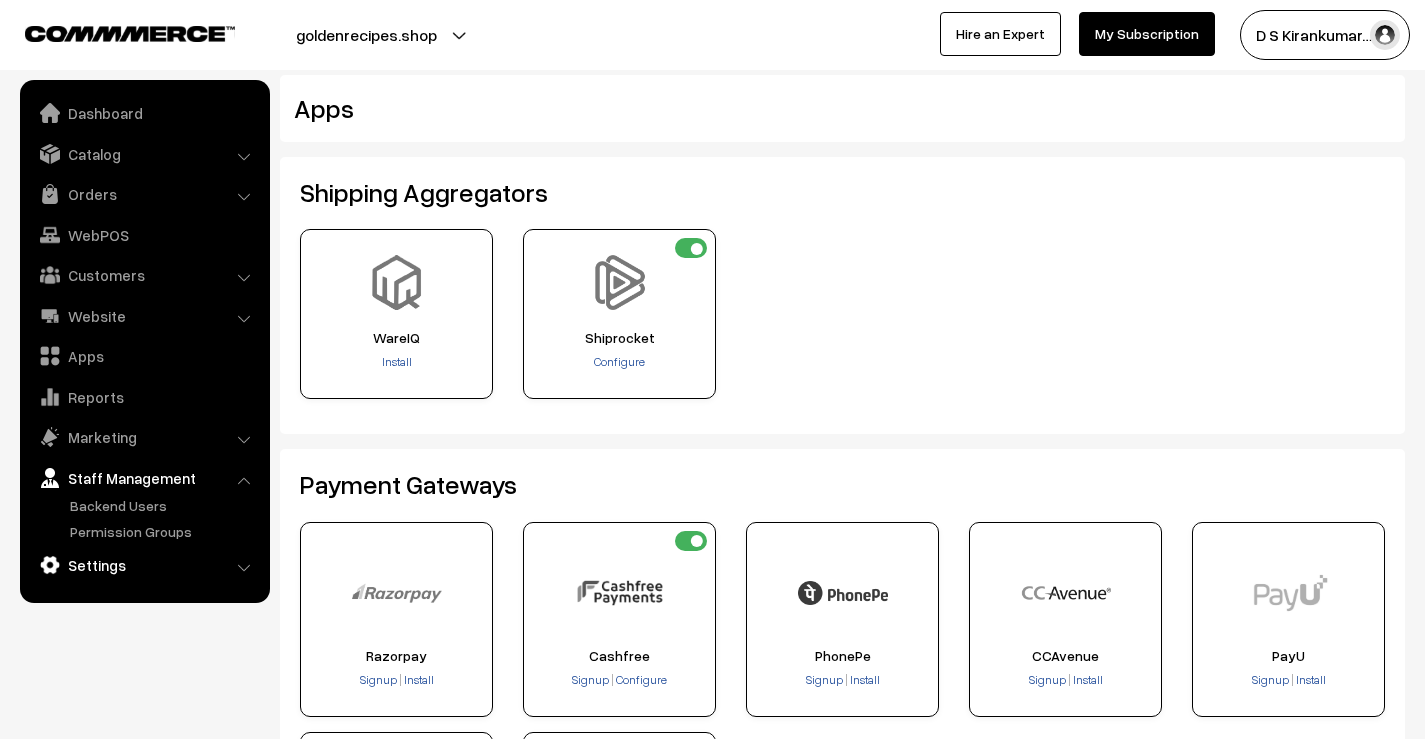 click on "Settings" at bounding box center [144, 565] 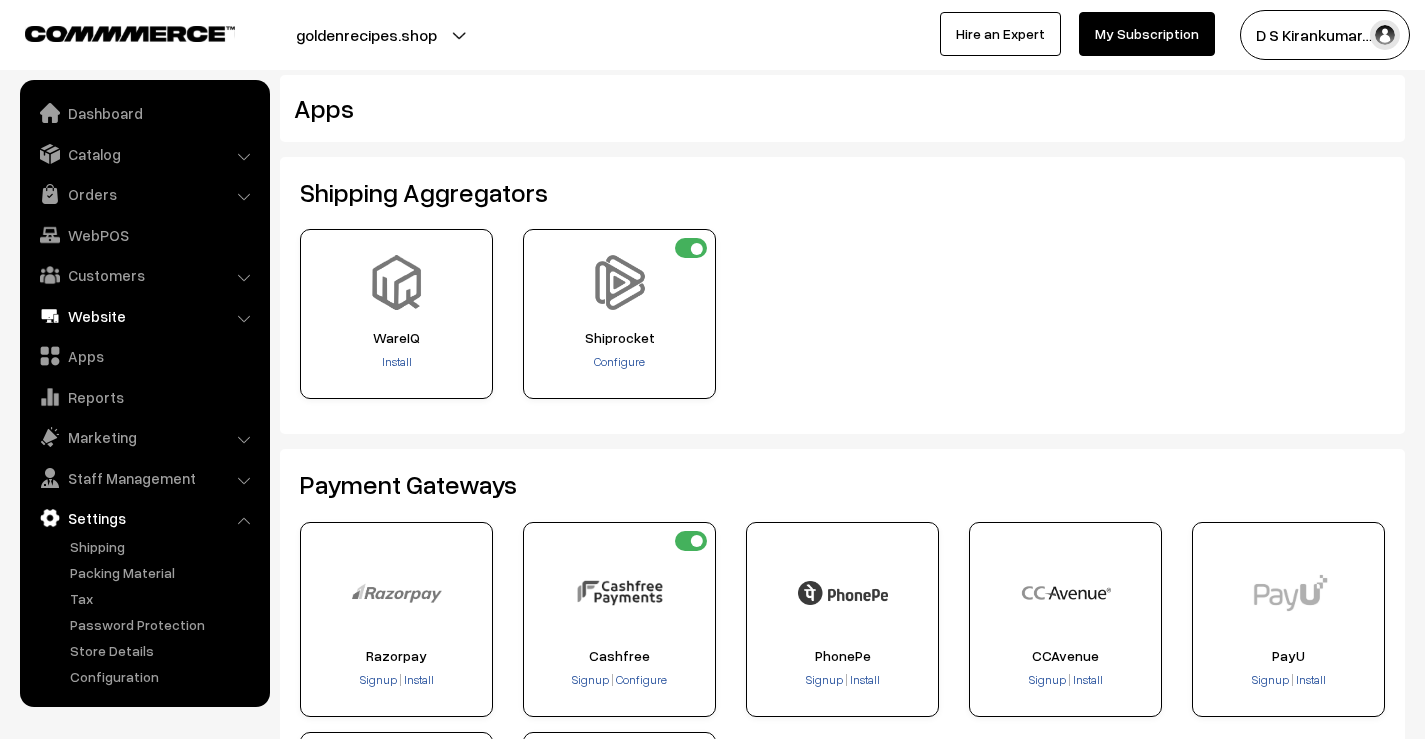 click on "Website" at bounding box center (144, 316) 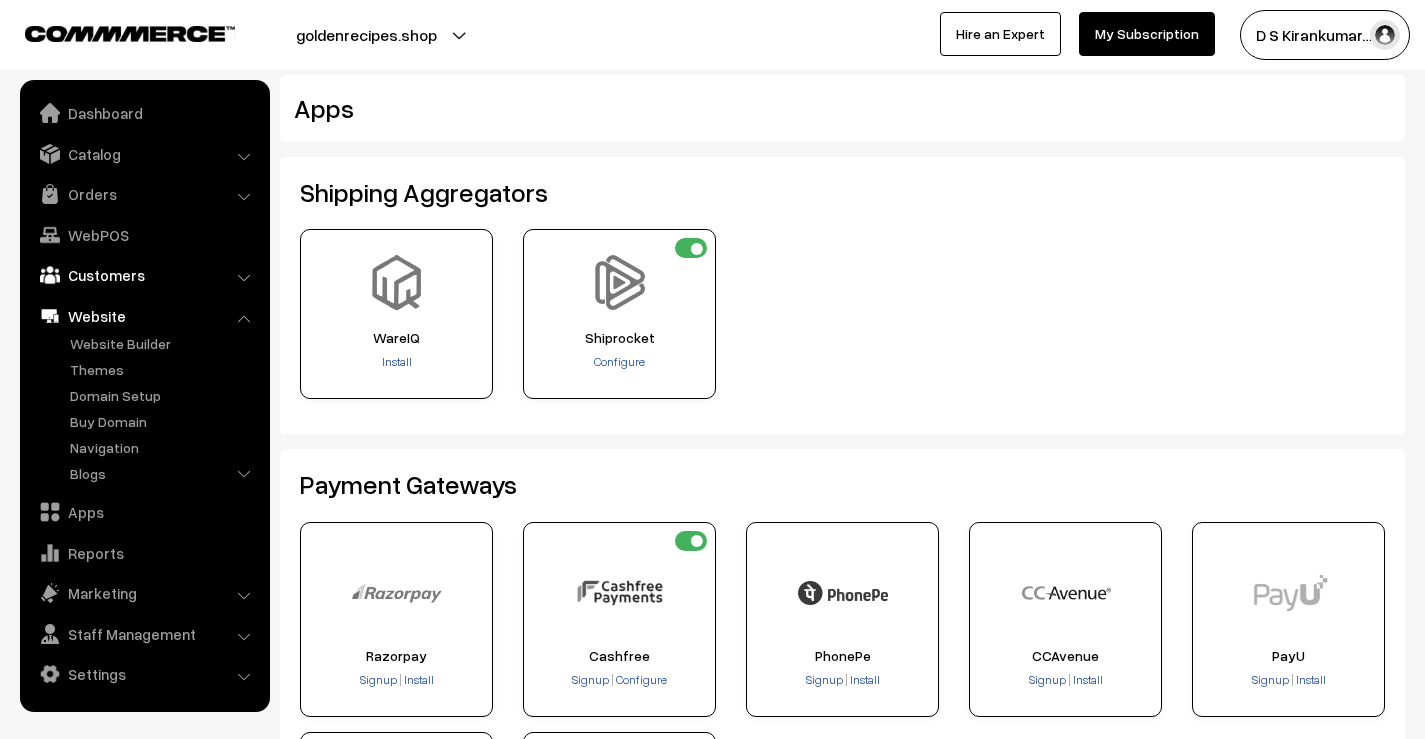 click on "Customers" at bounding box center [144, 275] 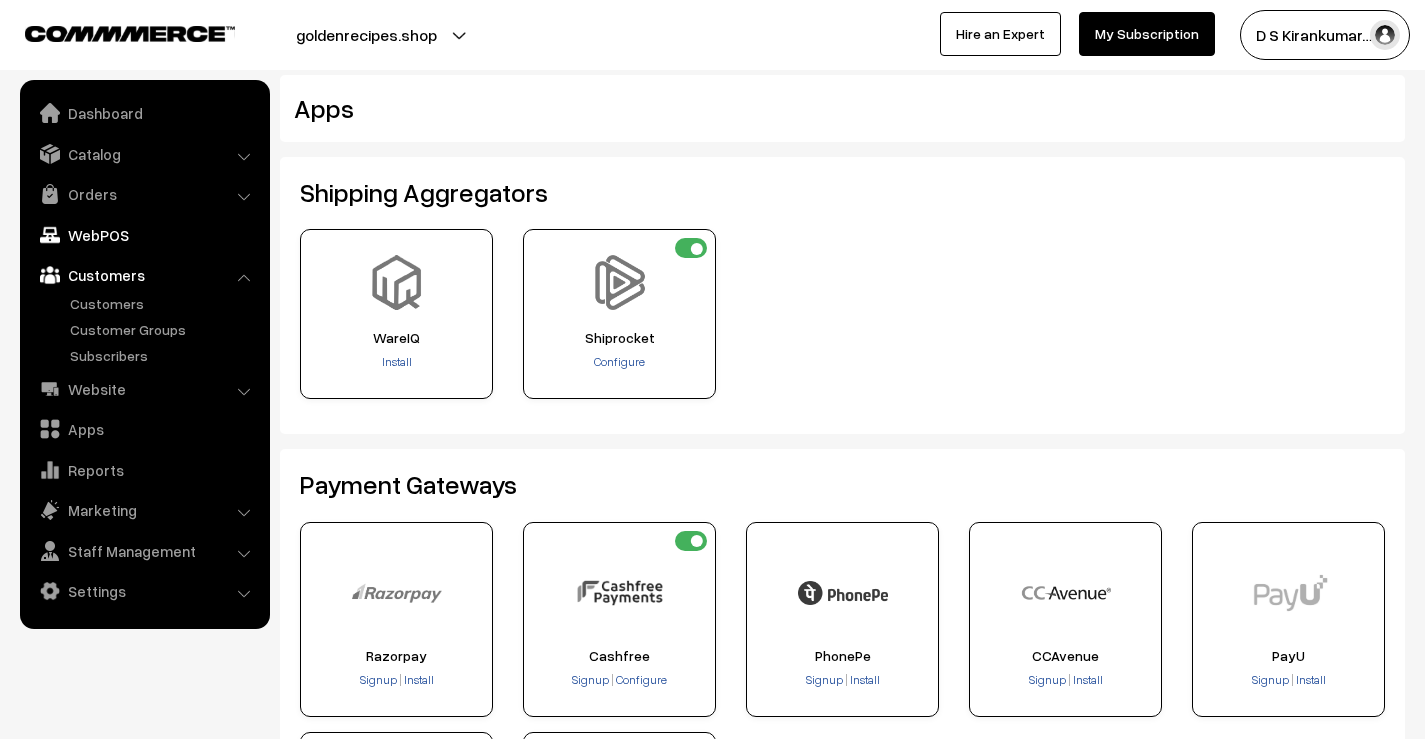 click on "WebPOS" at bounding box center [144, 235] 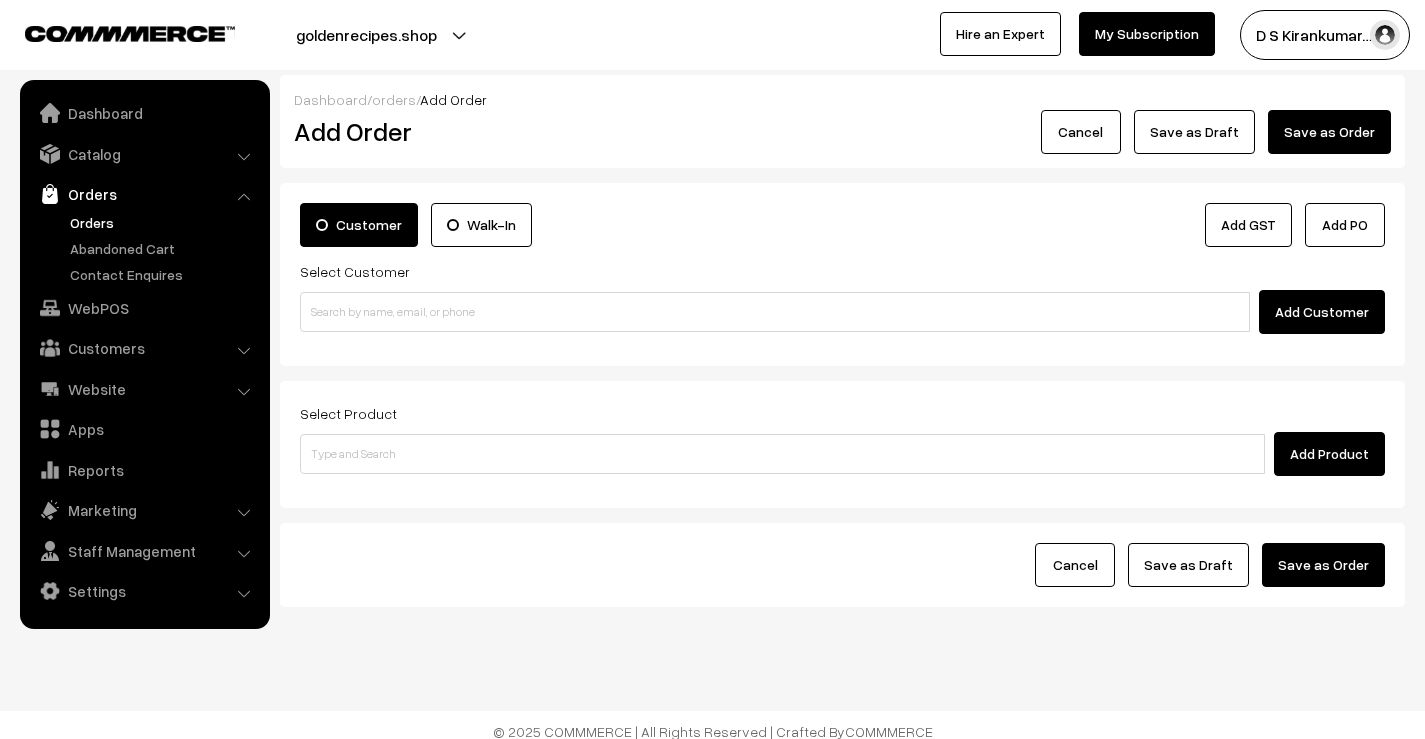 scroll, scrollTop: 0, scrollLeft: 0, axis: both 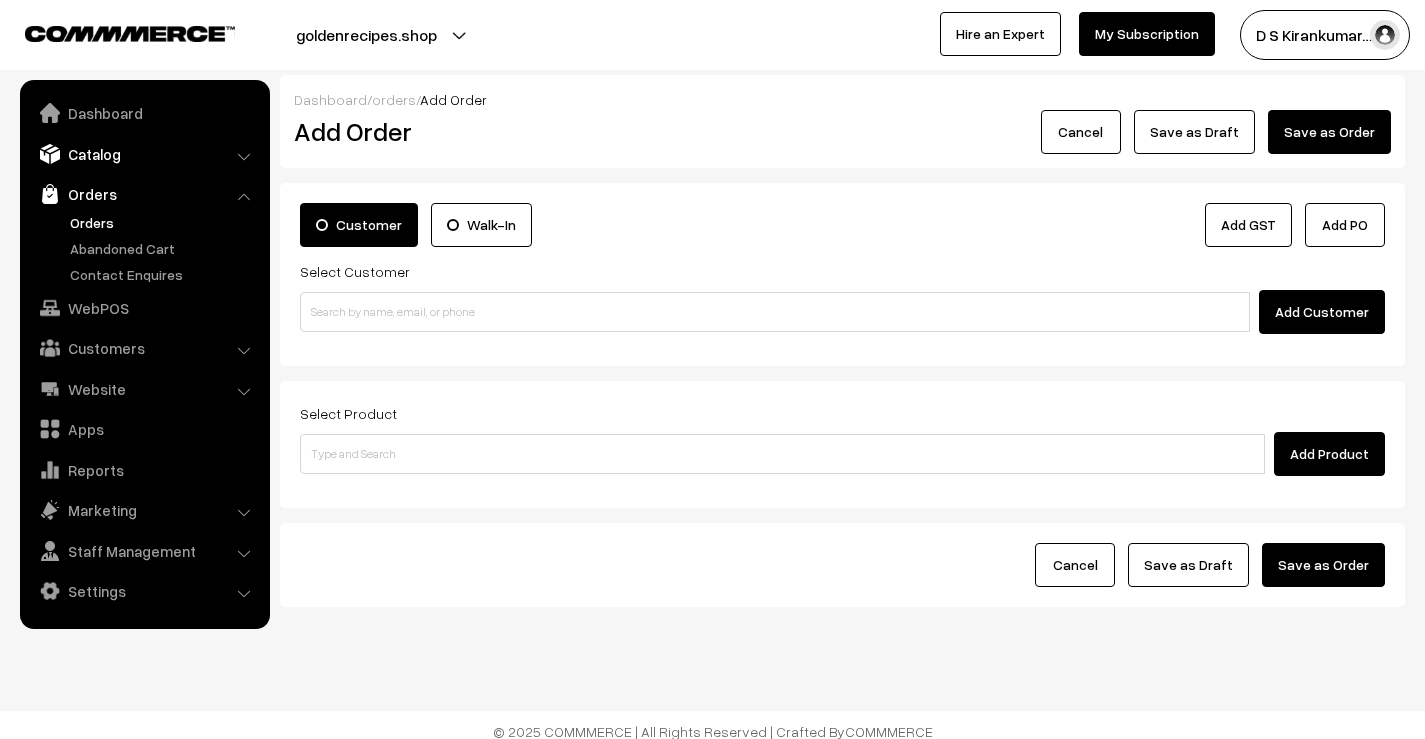 click on "Catalog" at bounding box center (144, 154) 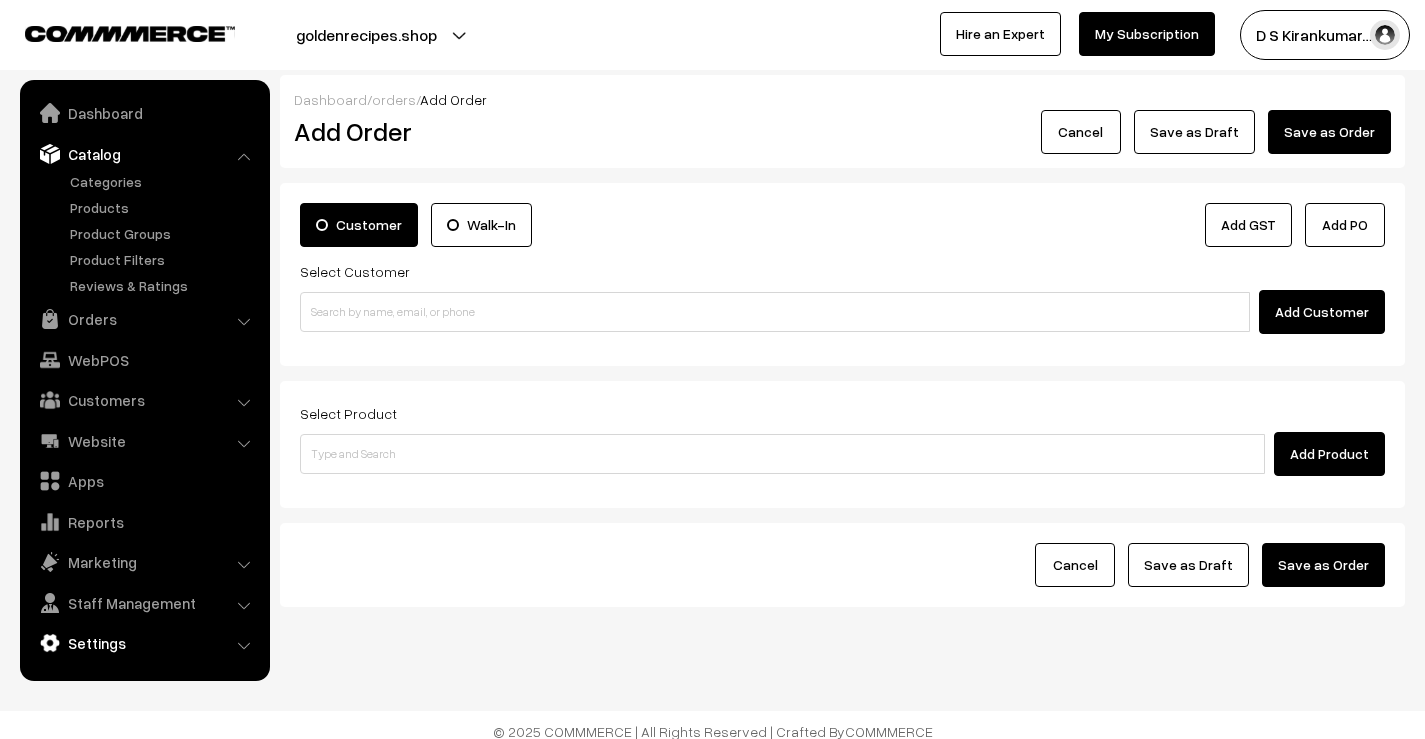 click on "Settings" at bounding box center [144, 643] 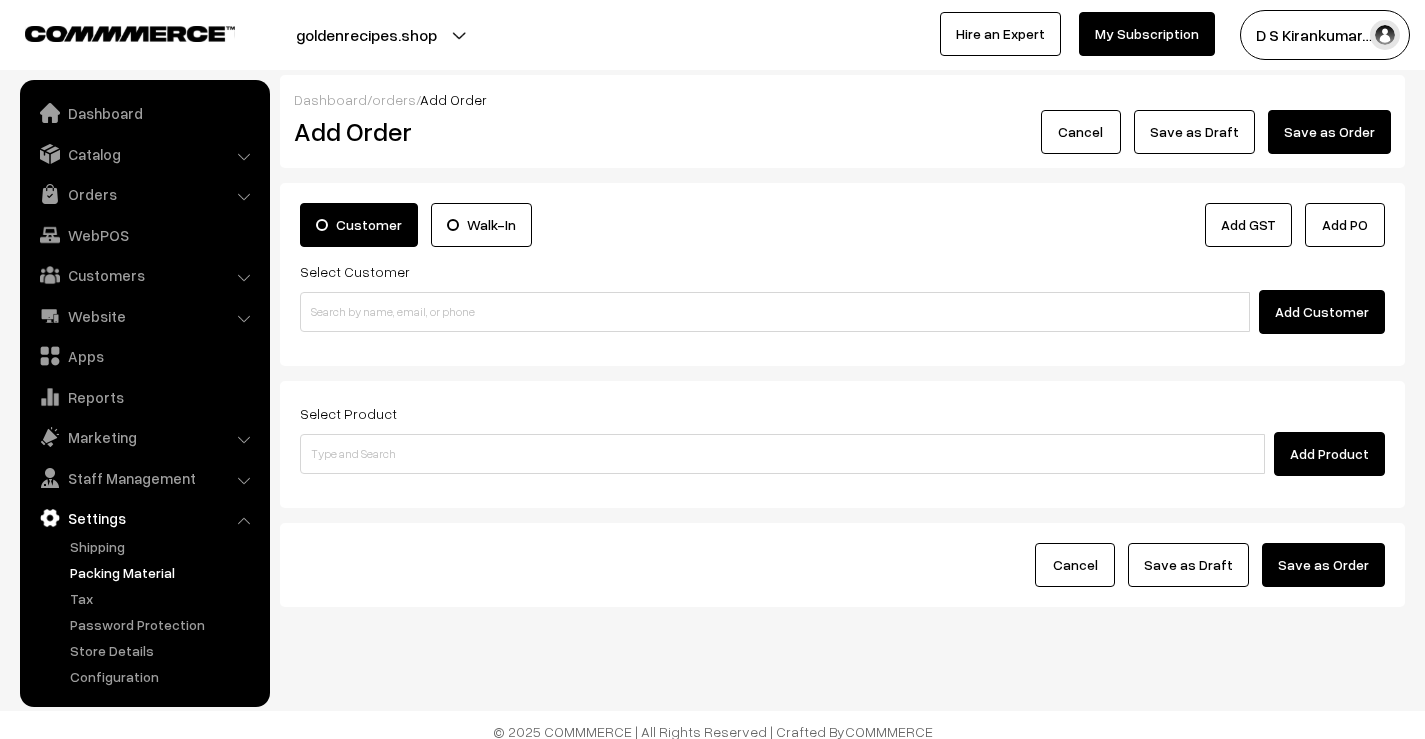 scroll, scrollTop: 13, scrollLeft: 0, axis: vertical 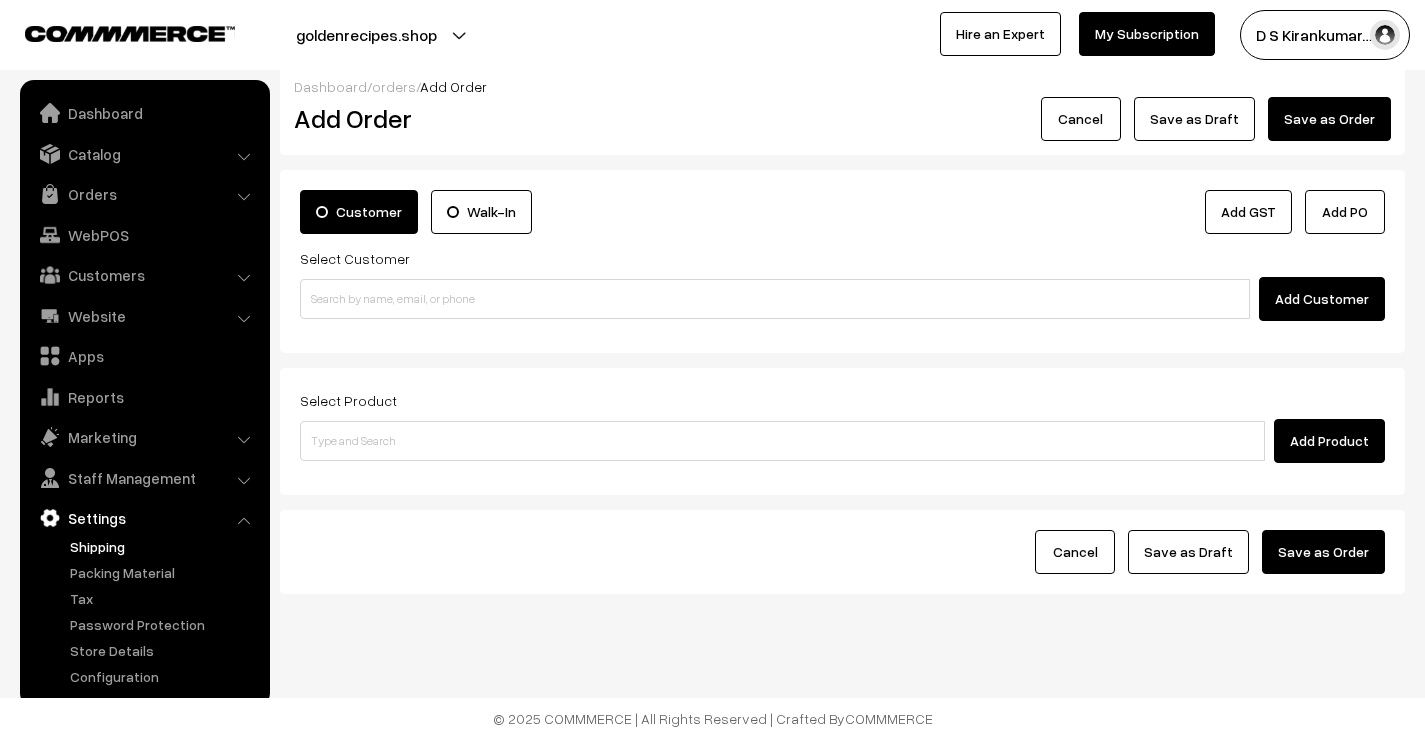 click on "Shipping" at bounding box center (164, 546) 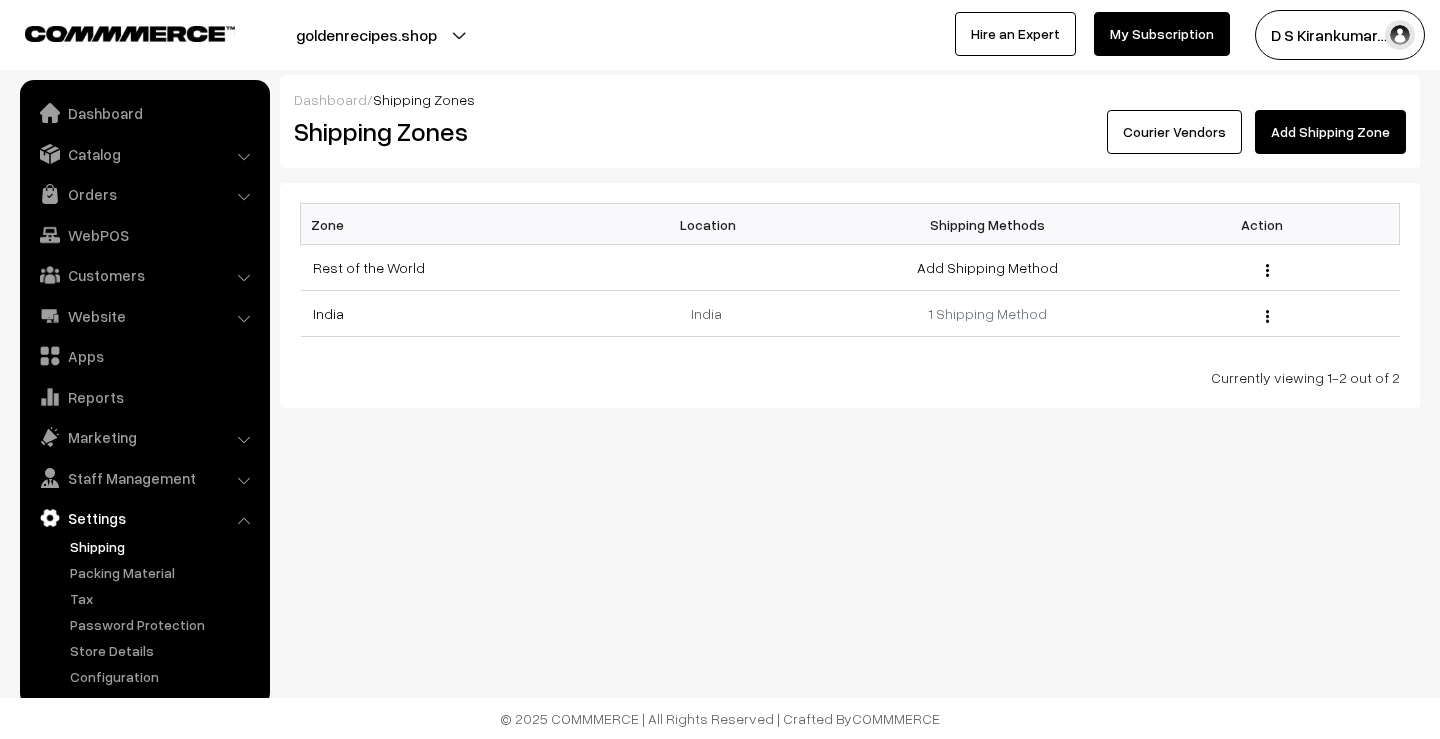 scroll, scrollTop: 0, scrollLeft: 0, axis: both 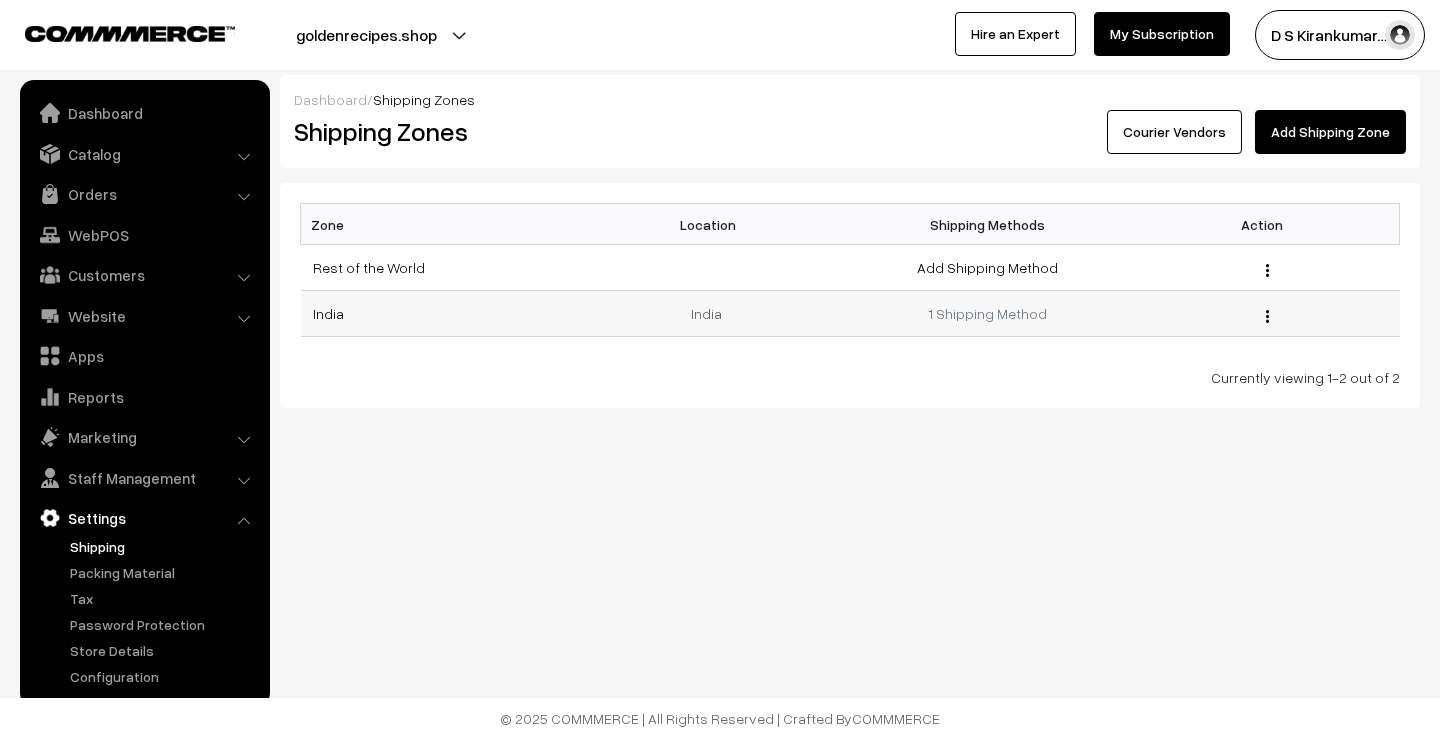 click at bounding box center [1267, 316] 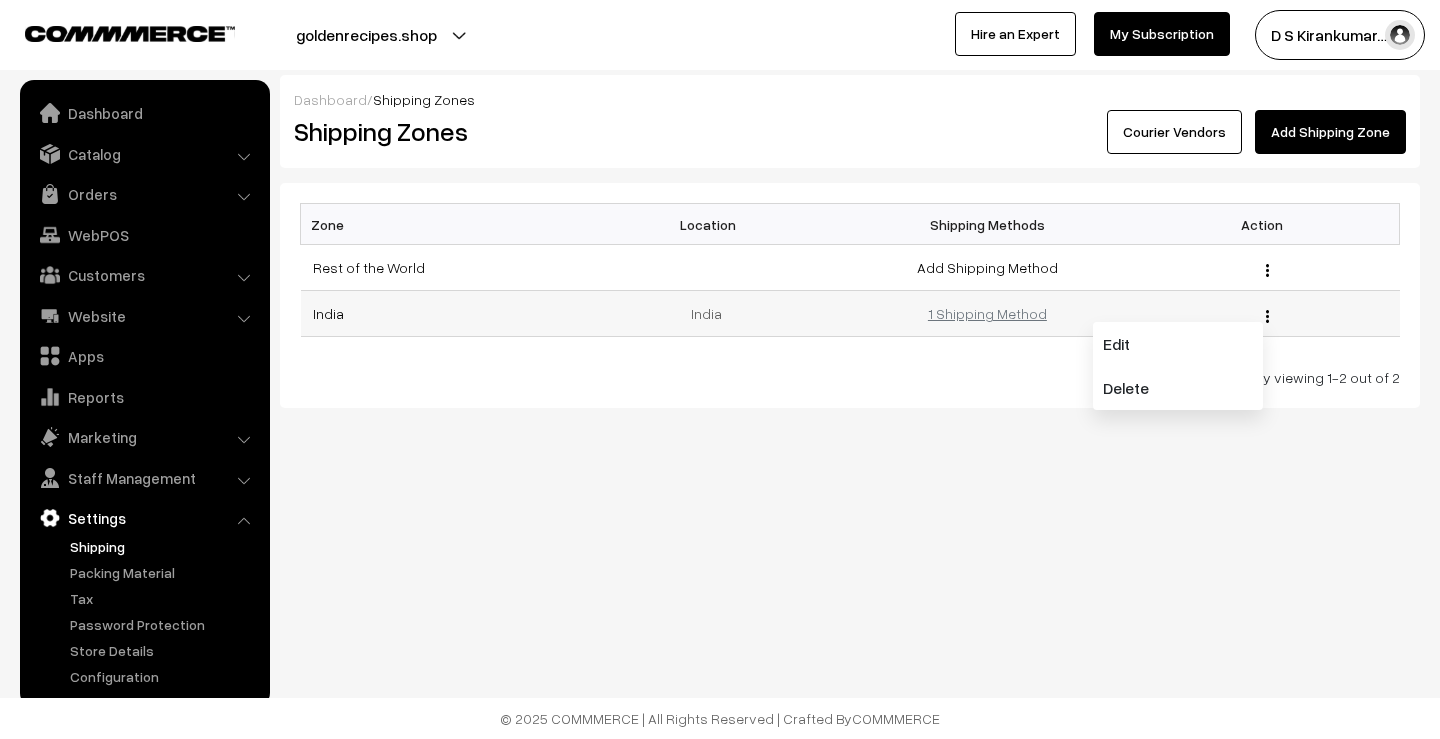 click on "1 Shipping Method" at bounding box center (987, 313) 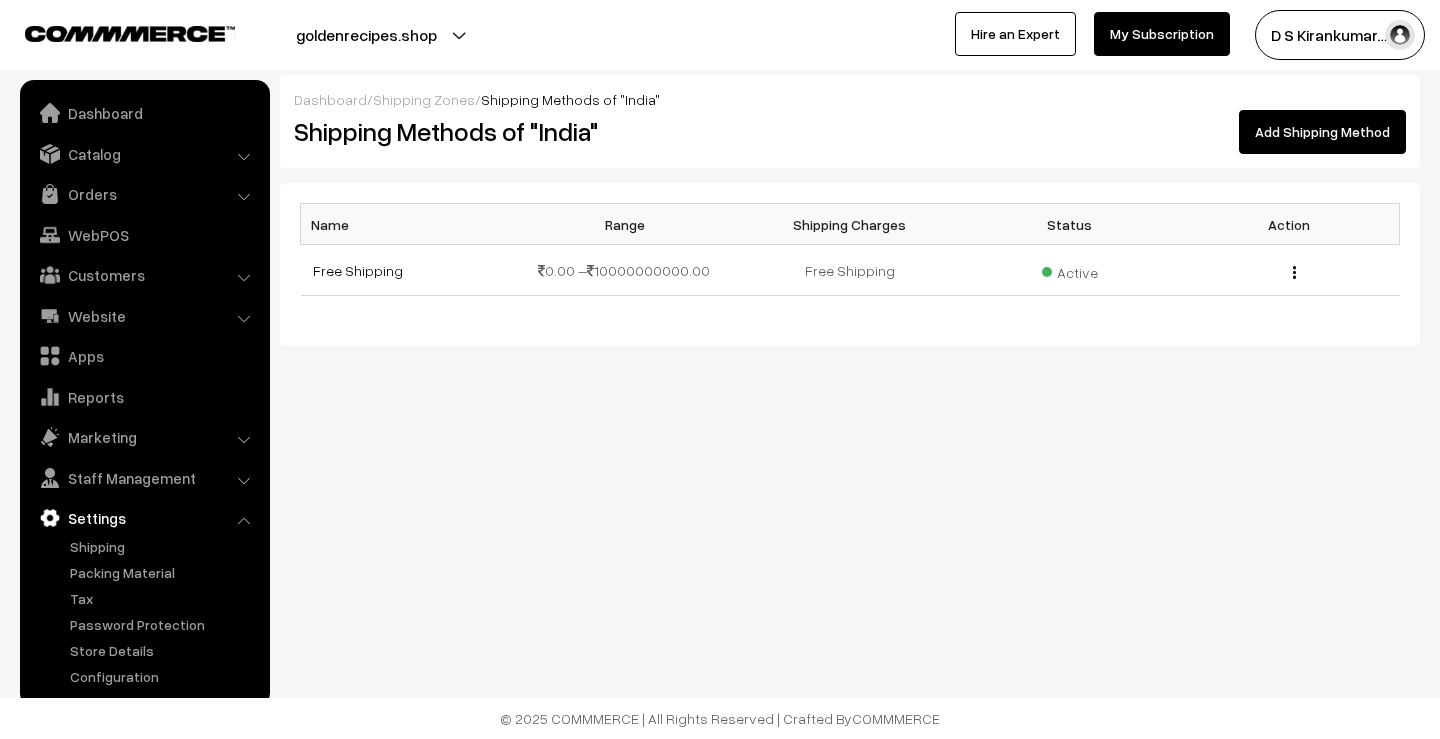 scroll, scrollTop: 0, scrollLeft: 0, axis: both 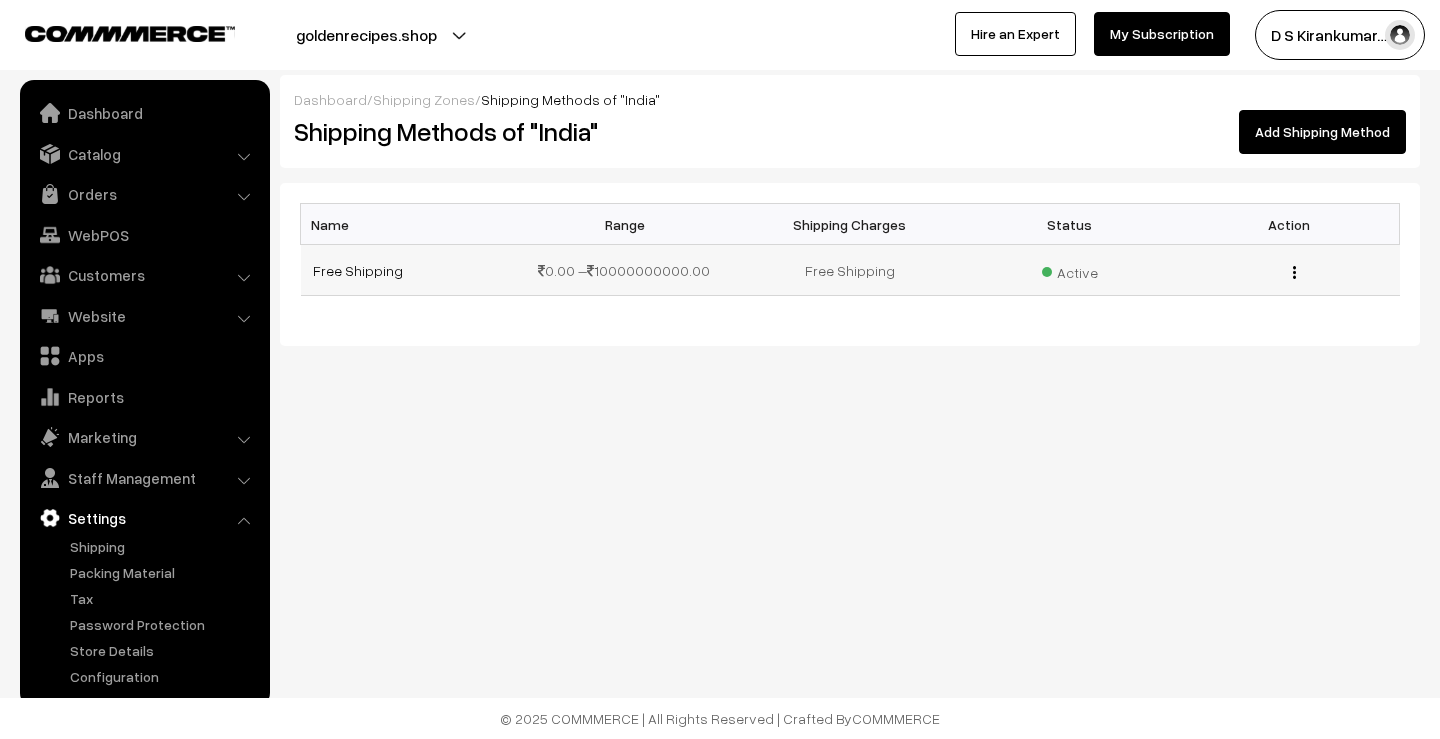 click on "Edit
Delete" at bounding box center (1290, 270) 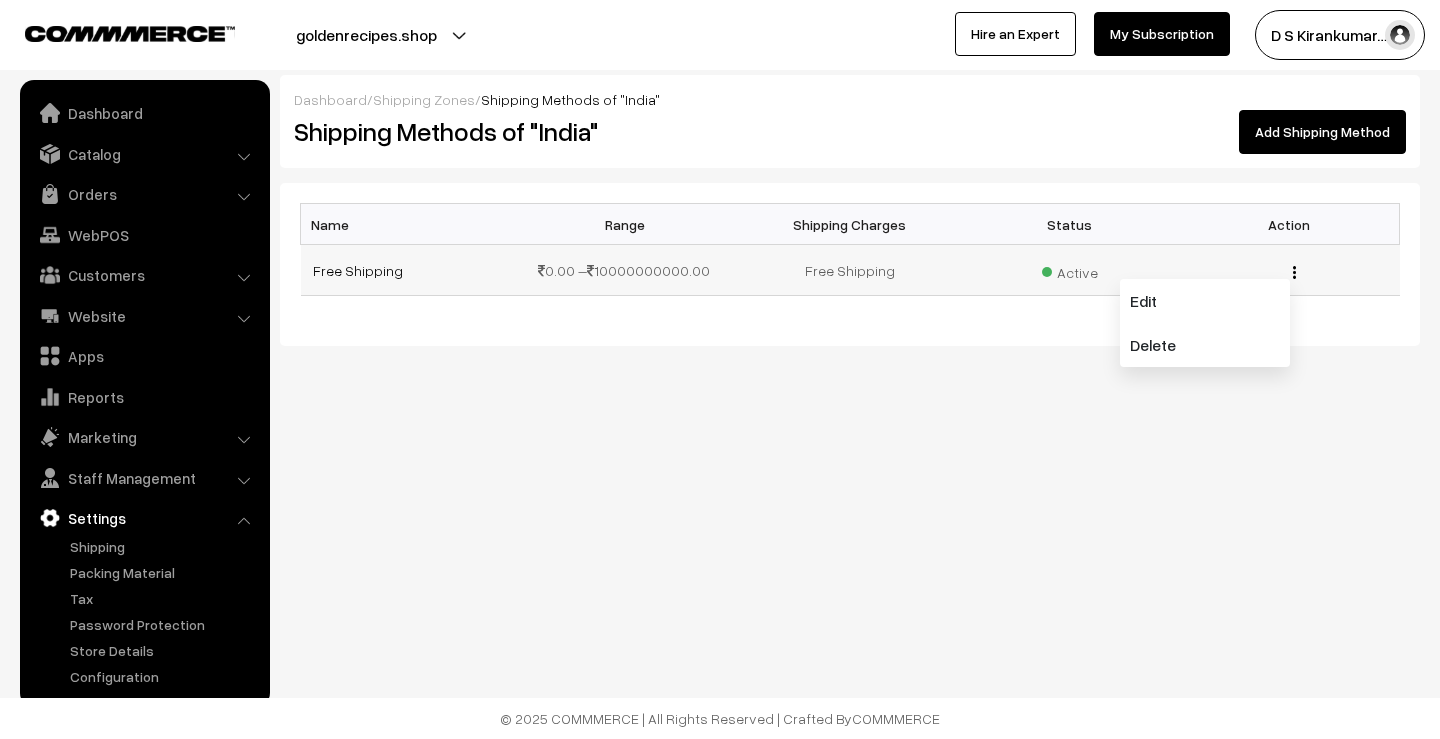 click on "0.00 –   10000000000.00" at bounding box center (630, 270) 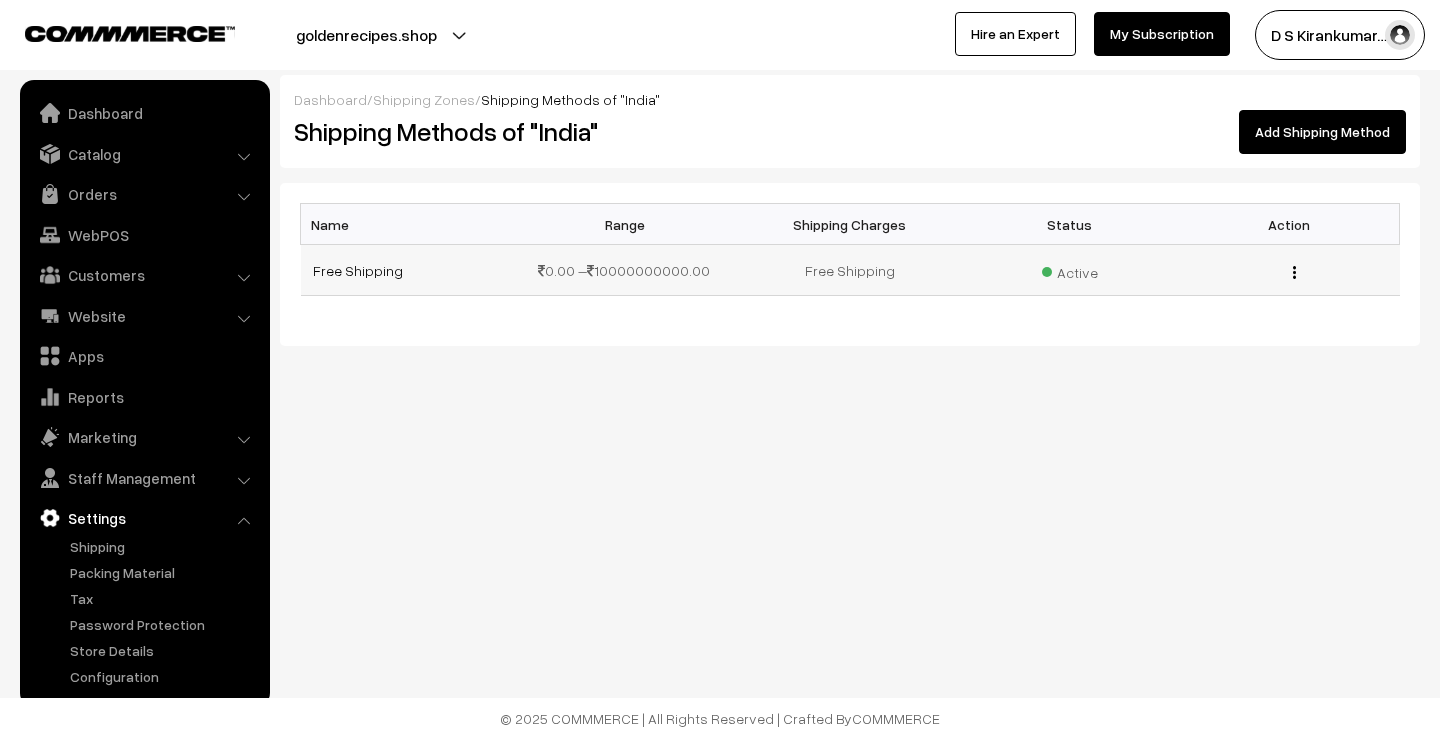 click on "Edit
Delete" at bounding box center [1290, 270] 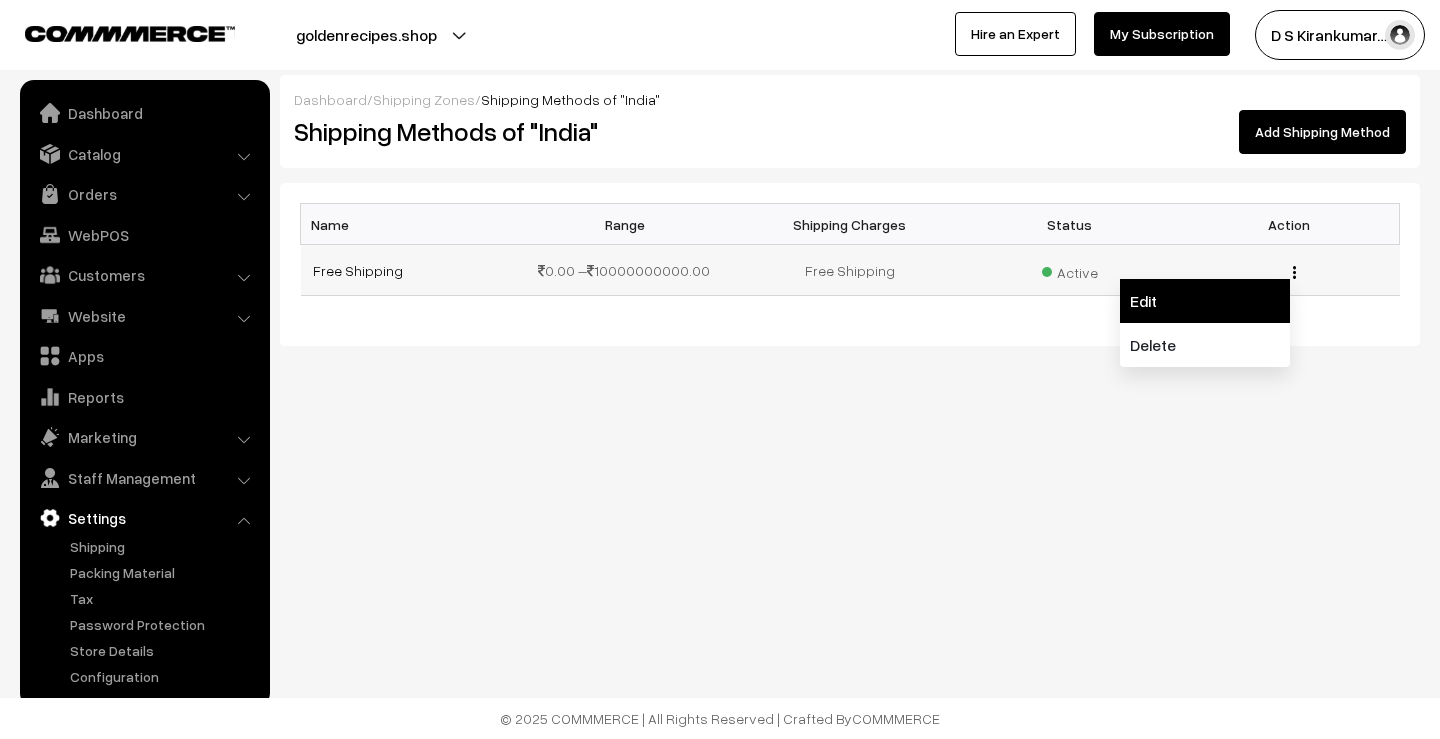 click on "Edit" at bounding box center [1205, 301] 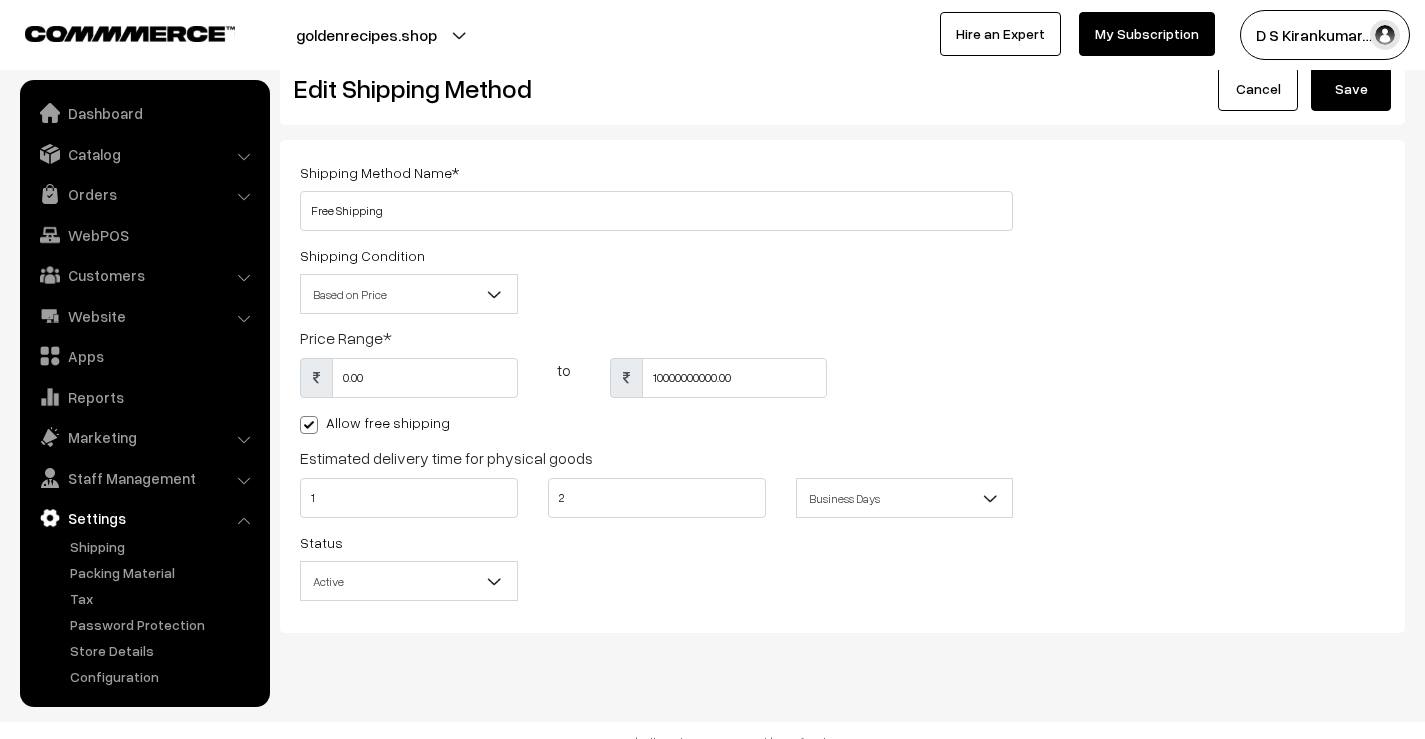 scroll, scrollTop: 67, scrollLeft: 0, axis: vertical 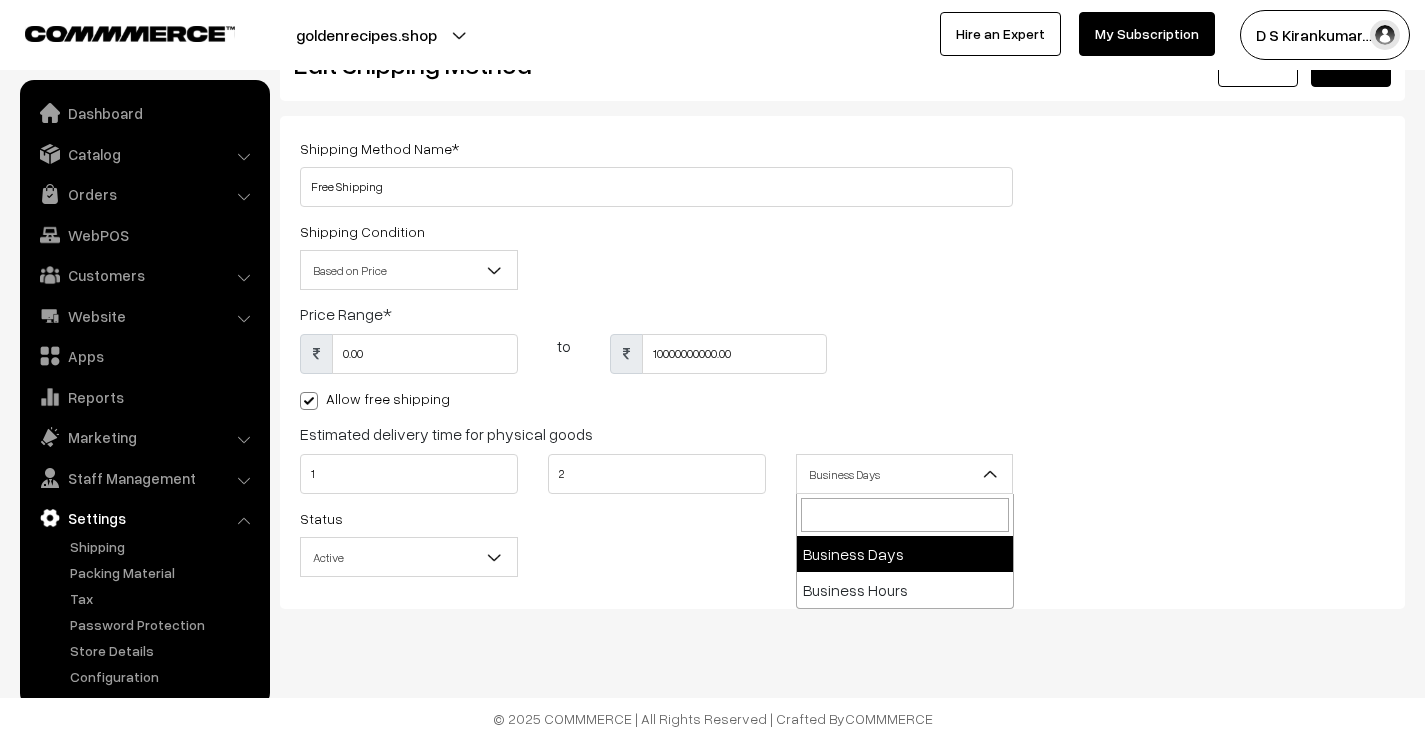 click on "Business Days" at bounding box center (905, 474) 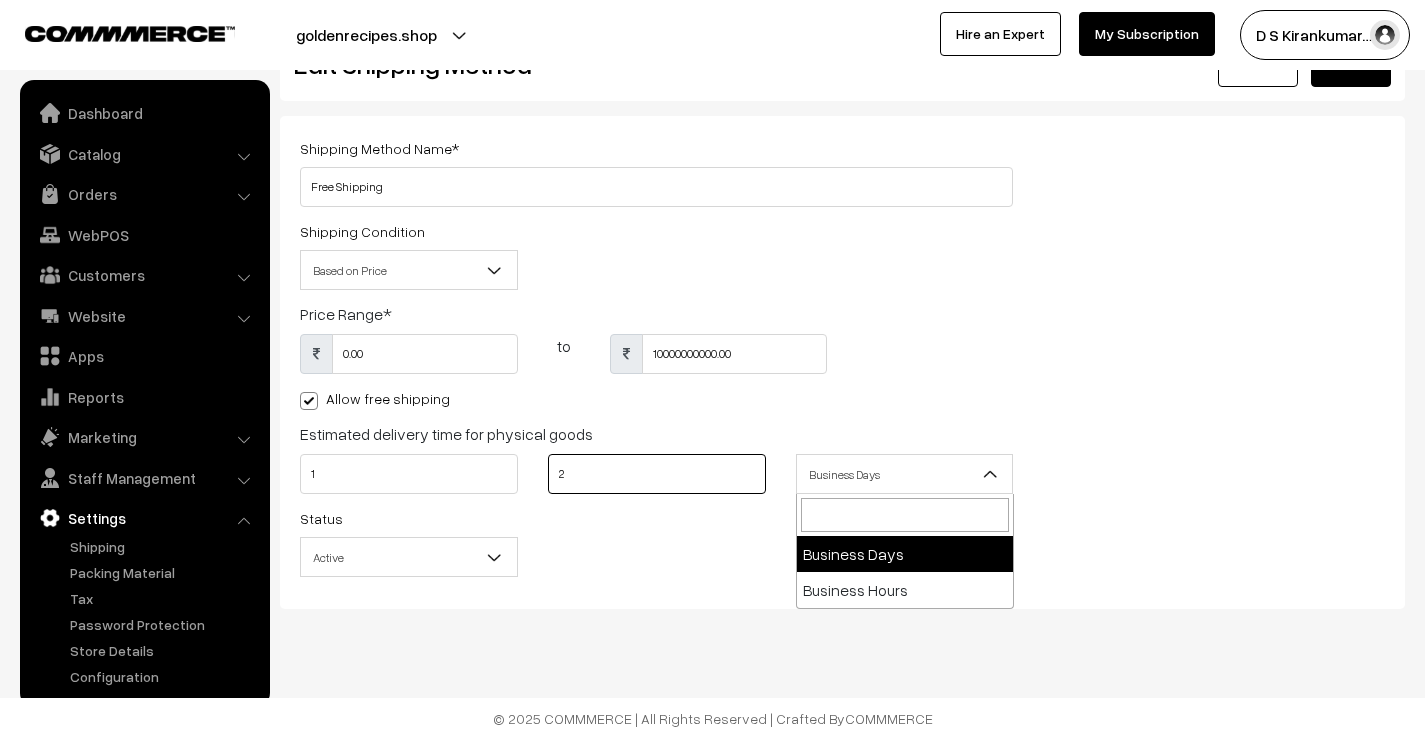 click on "2" at bounding box center (657, 474) 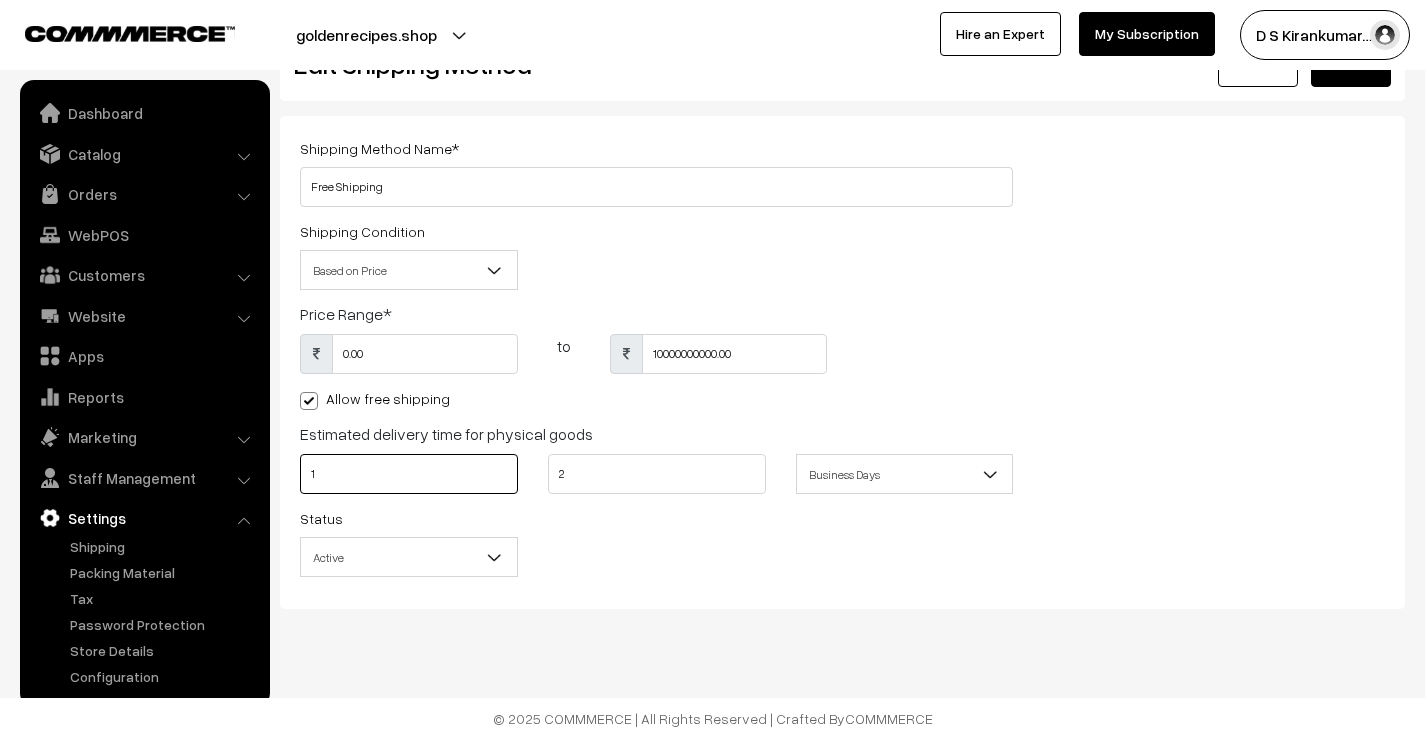 drag, startPoint x: 345, startPoint y: 473, endPoint x: 300, endPoint y: 473, distance: 45 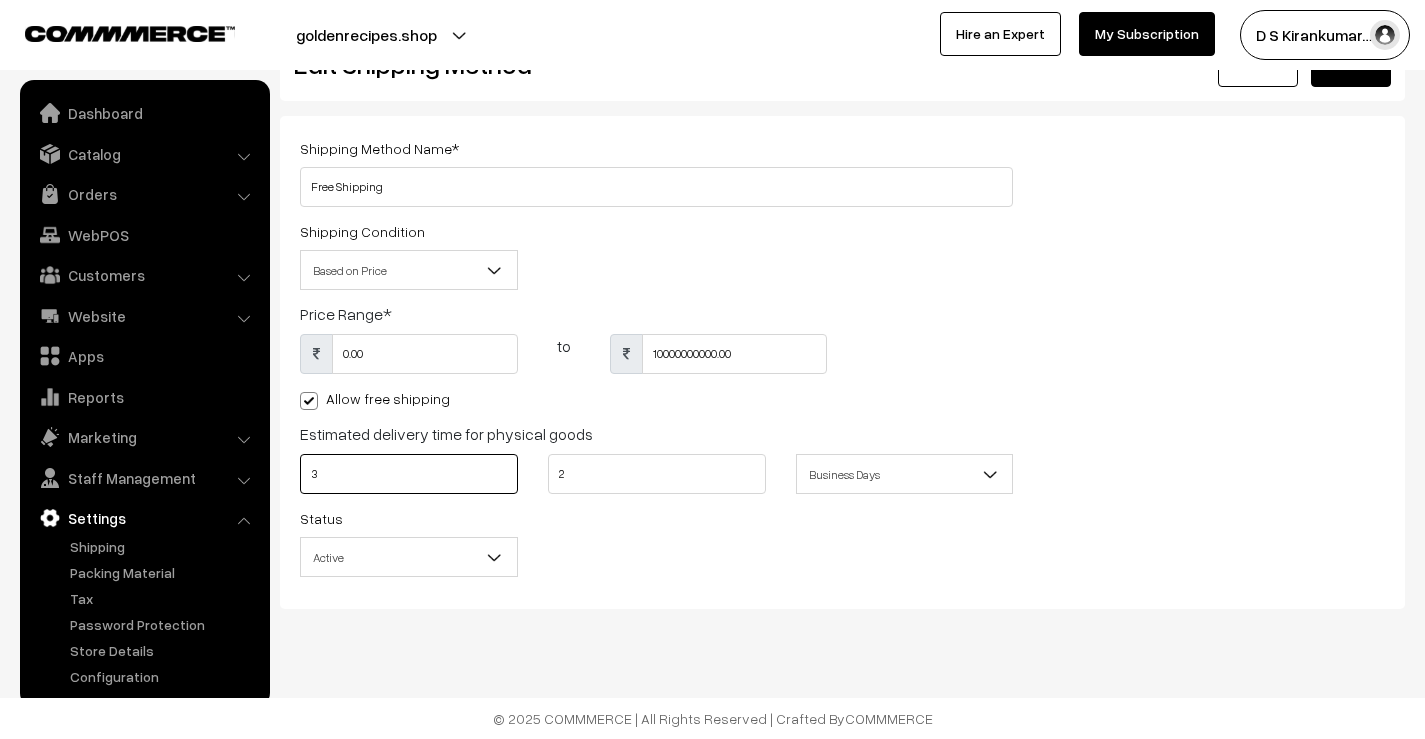 type on "3" 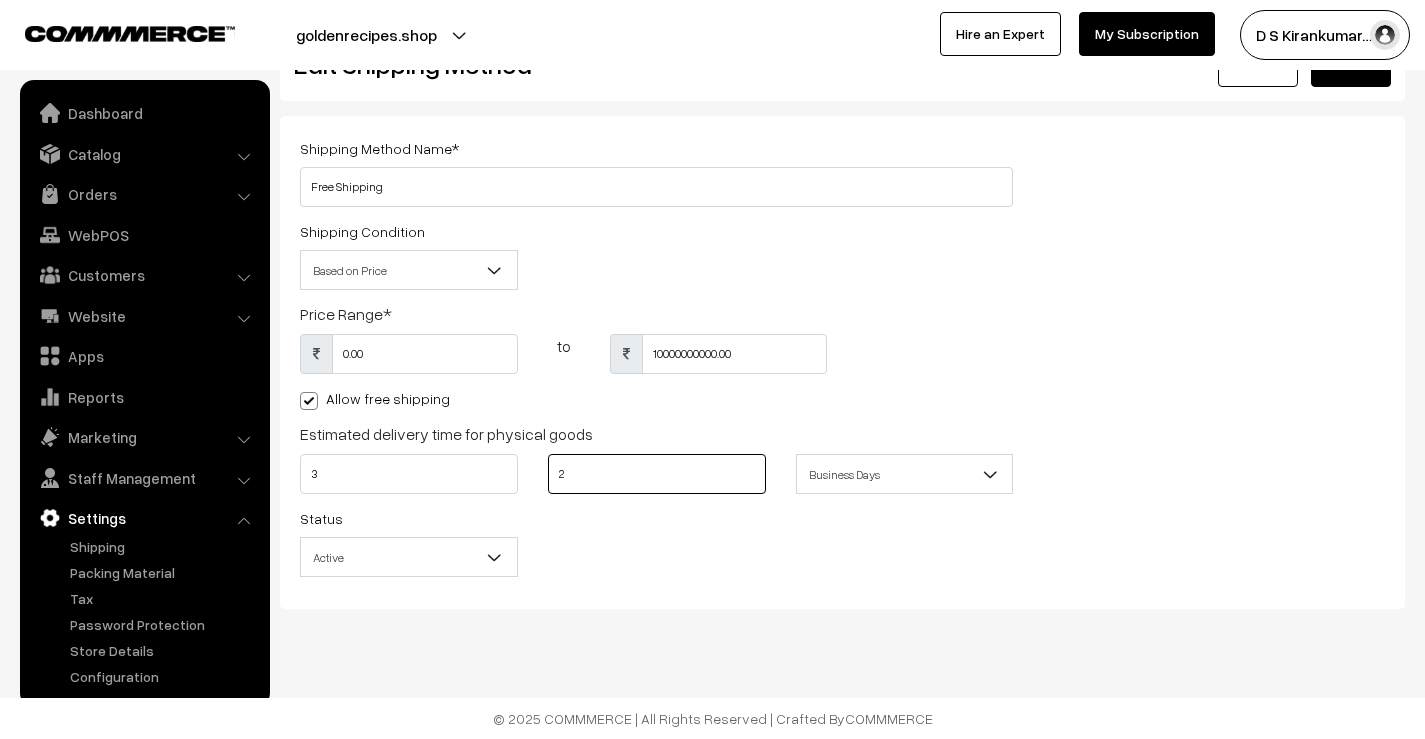 drag, startPoint x: 646, startPoint y: 460, endPoint x: 508, endPoint y: 469, distance: 138.29317 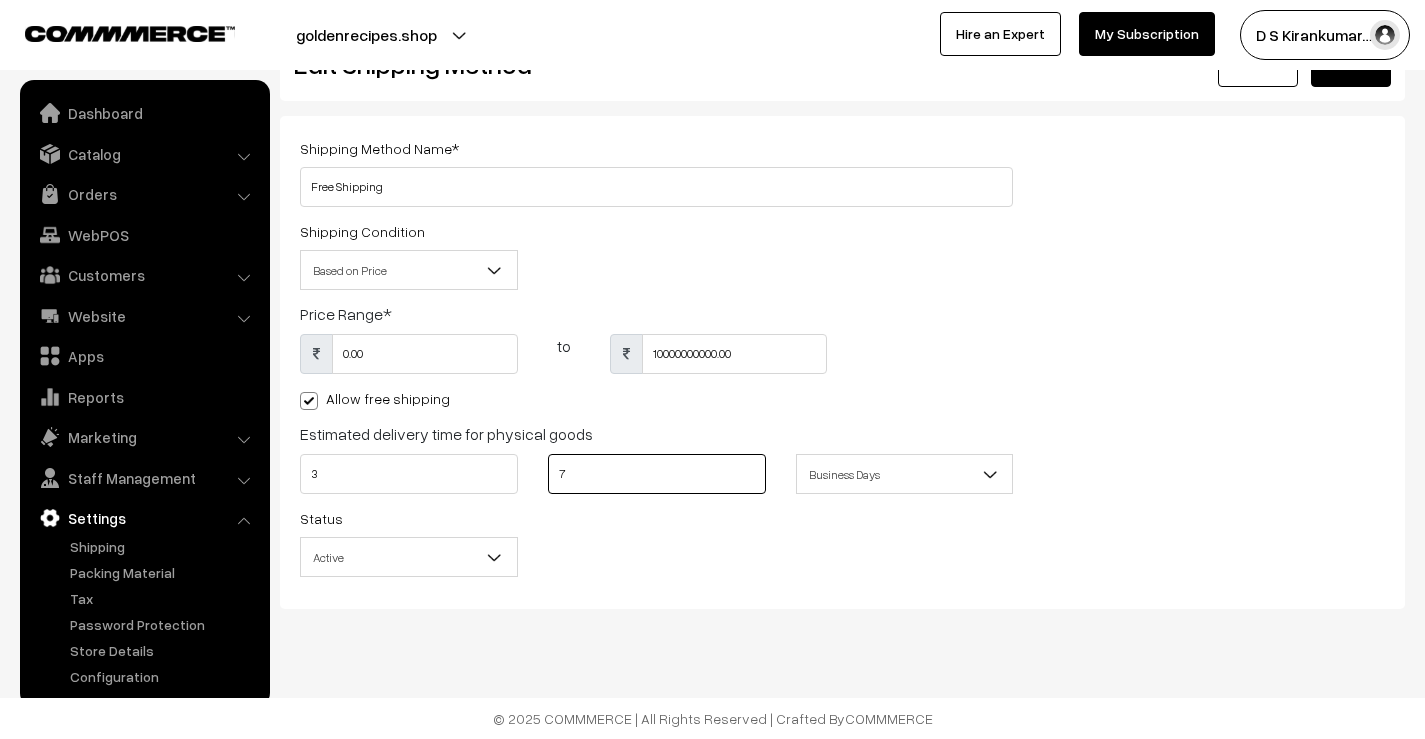 type on "7" 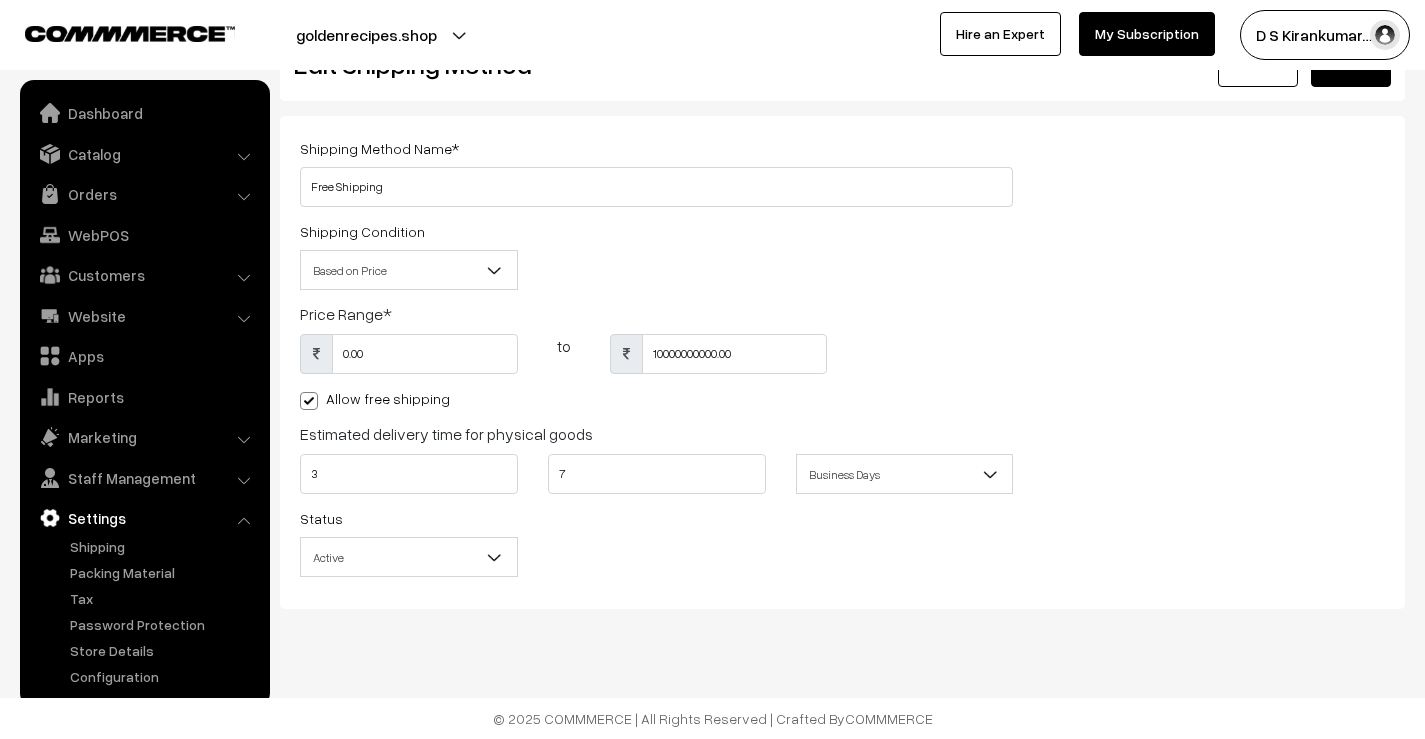 click on "Active" at bounding box center [409, 557] 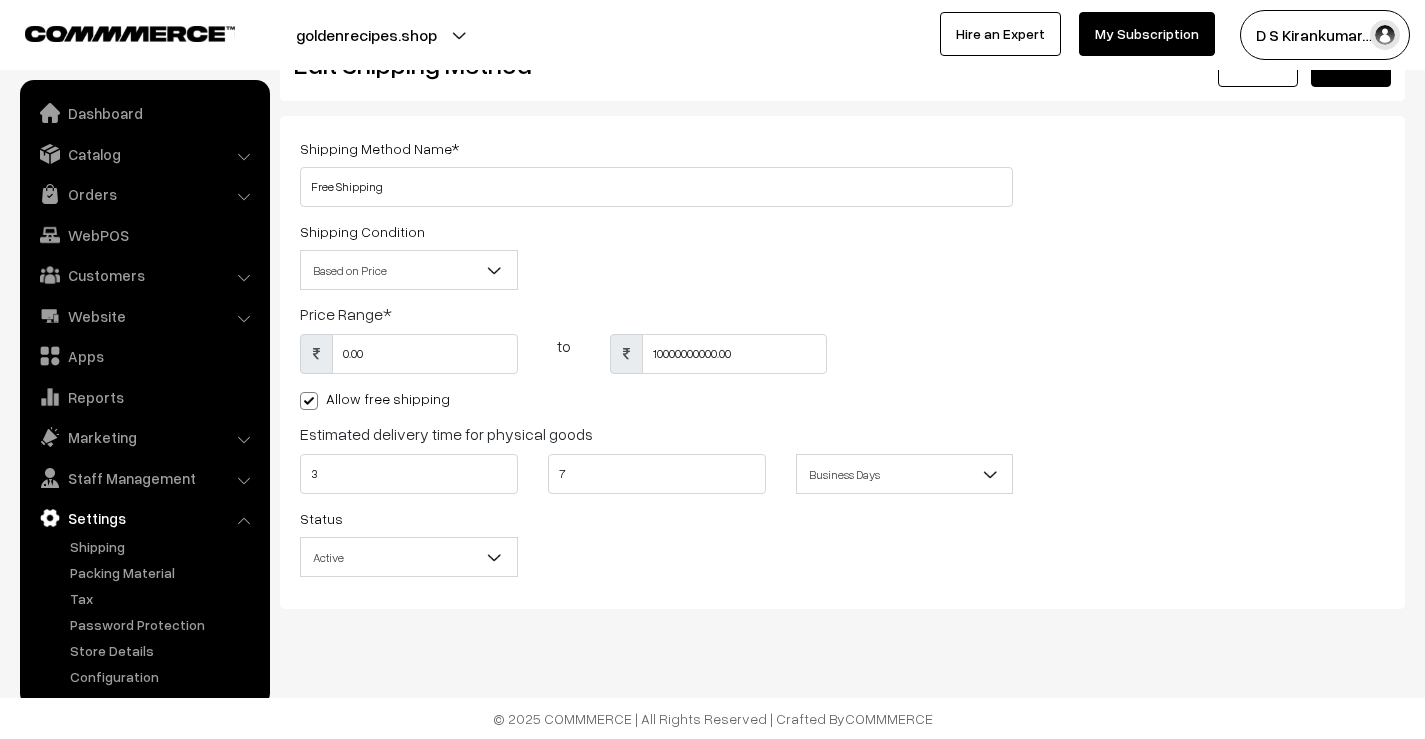 click on "Active" at bounding box center [409, 557] 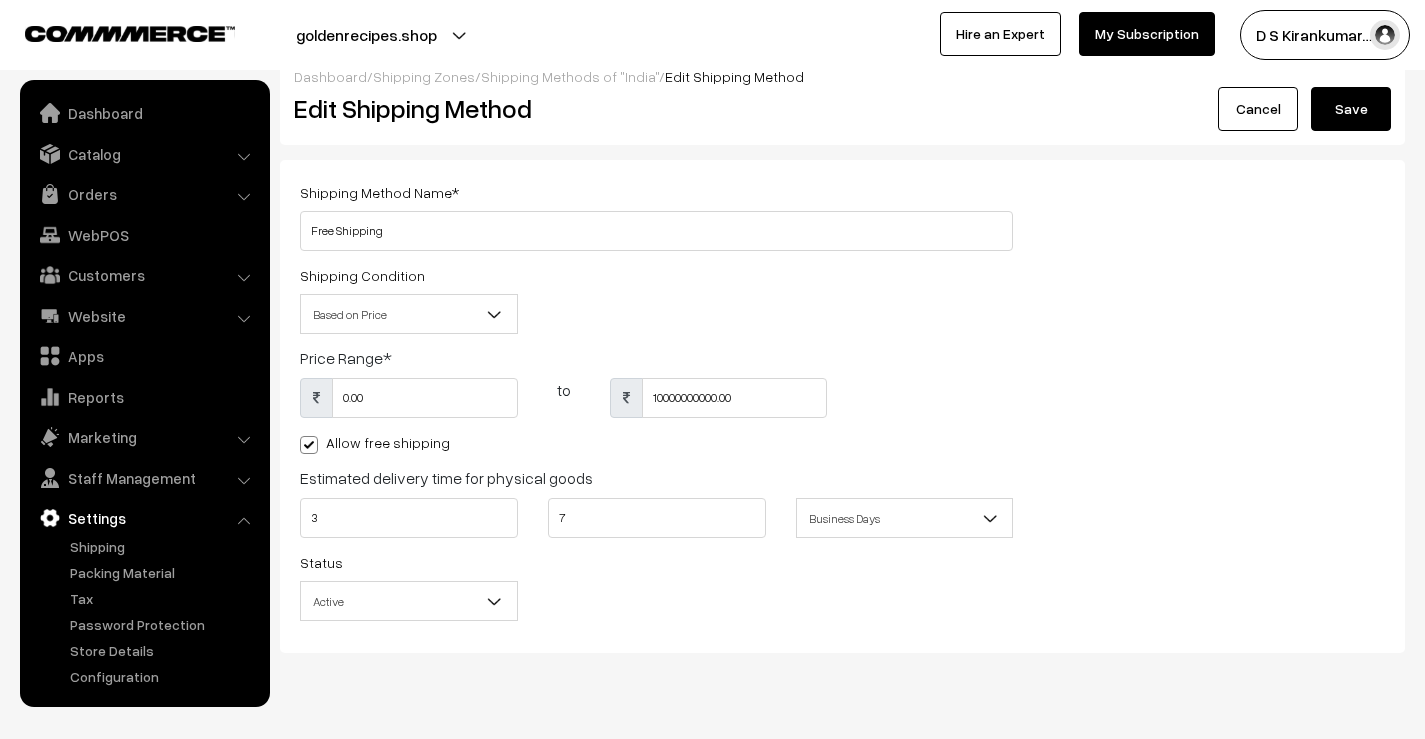 scroll, scrollTop: 0, scrollLeft: 0, axis: both 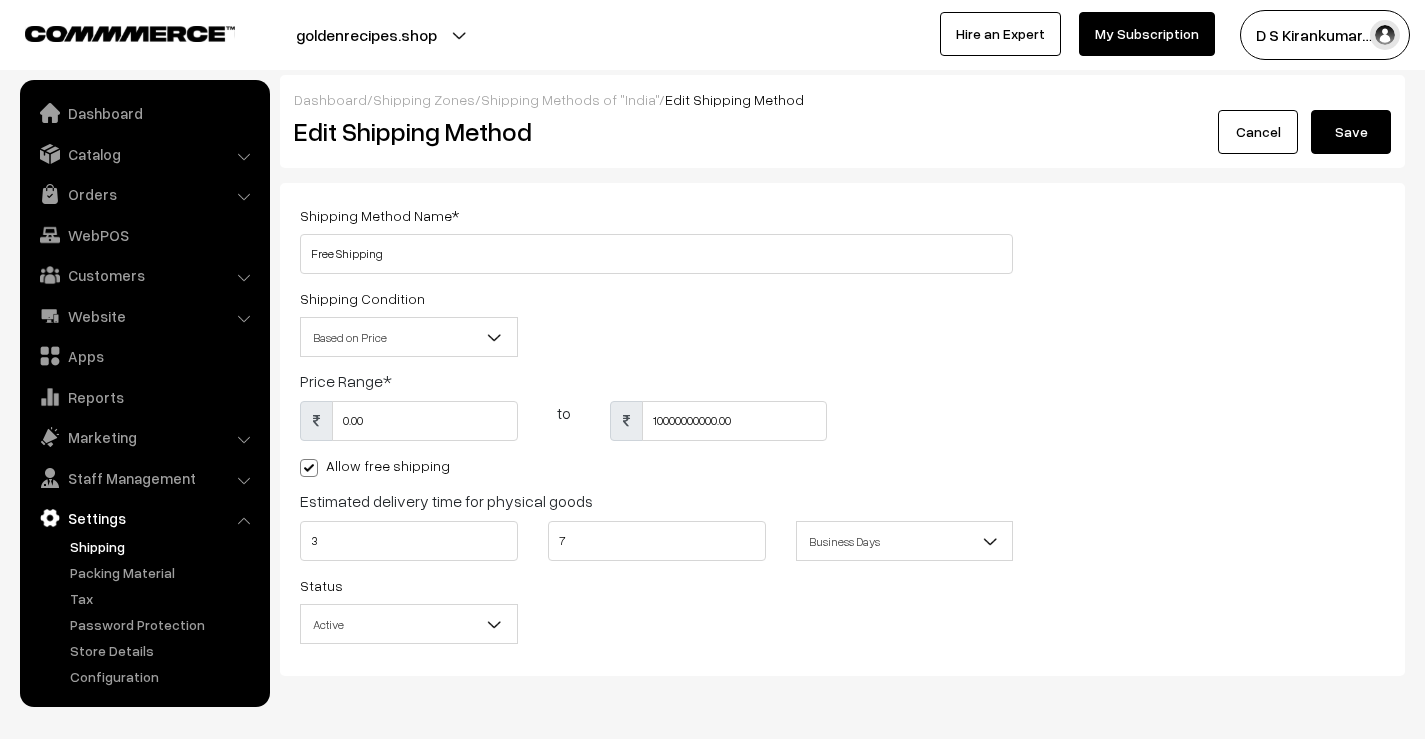 click on "Shipping" at bounding box center [164, 546] 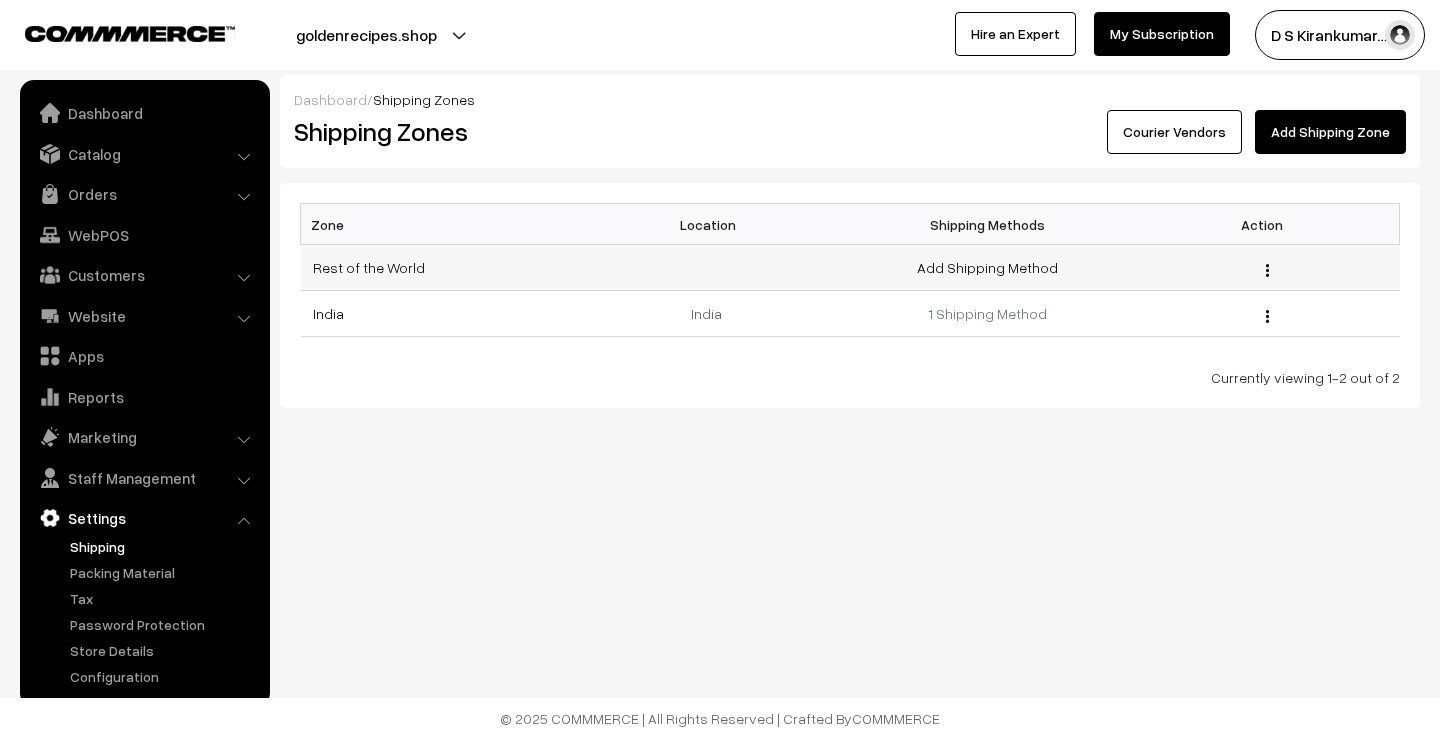 scroll, scrollTop: 0, scrollLeft: 0, axis: both 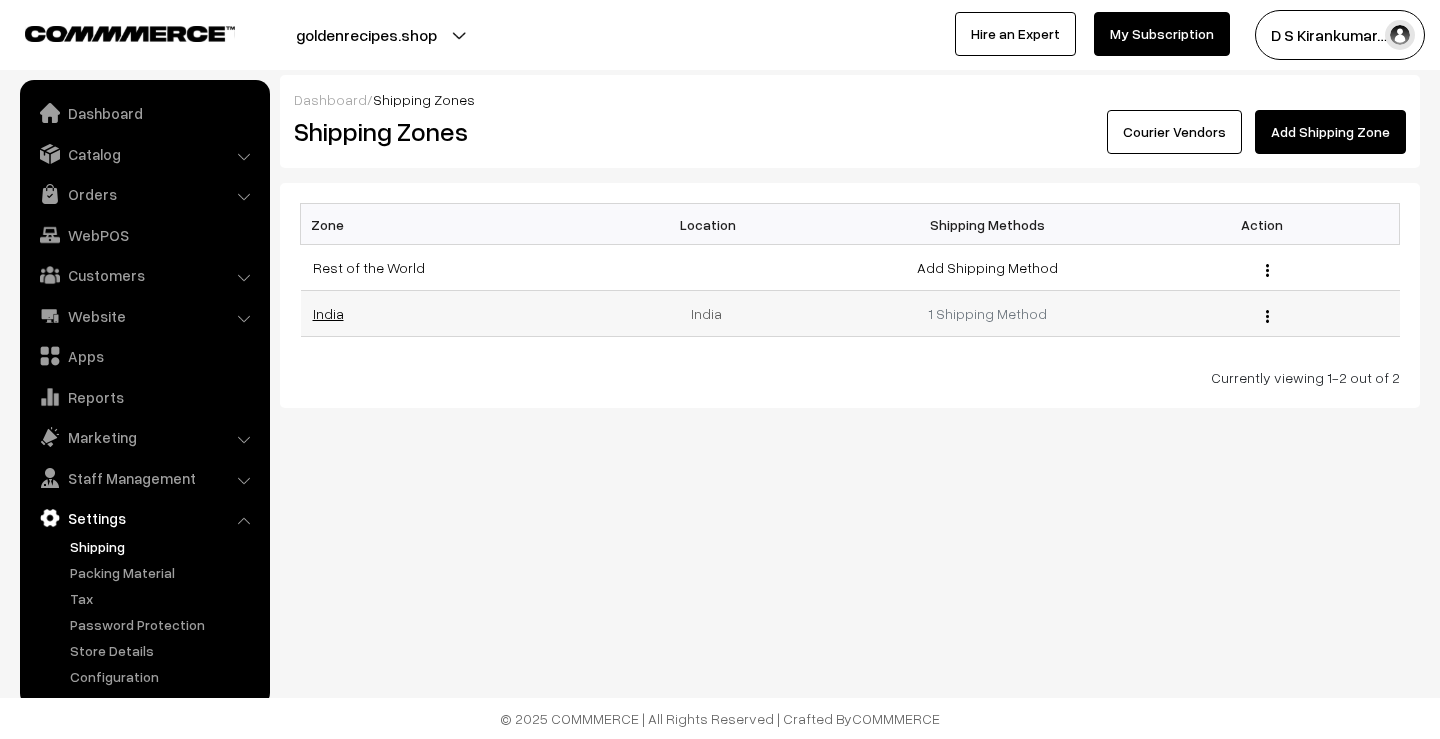click on "India" at bounding box center [328, 313] 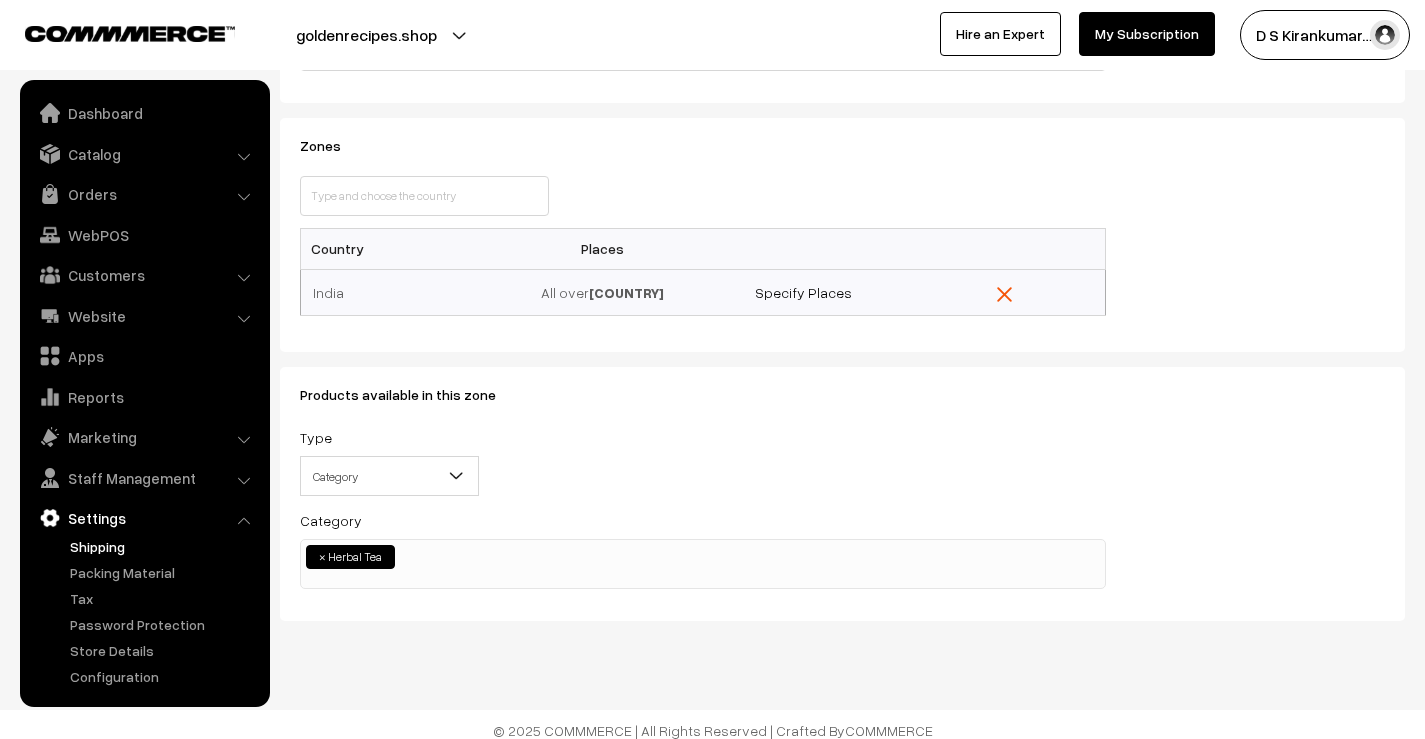 scroll, scrollTop: 215, scrollLeft: 0, axis: vertical 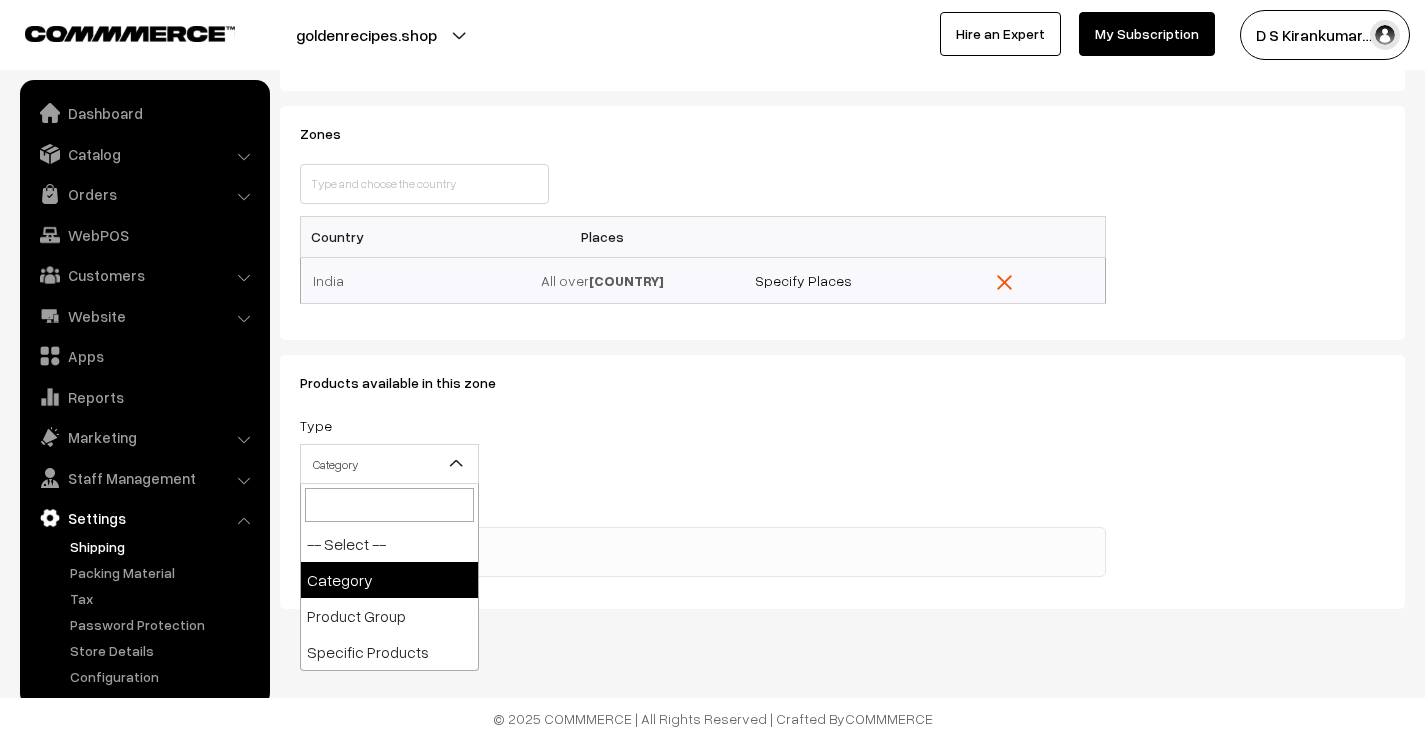 click at bounding box center [464, 470] 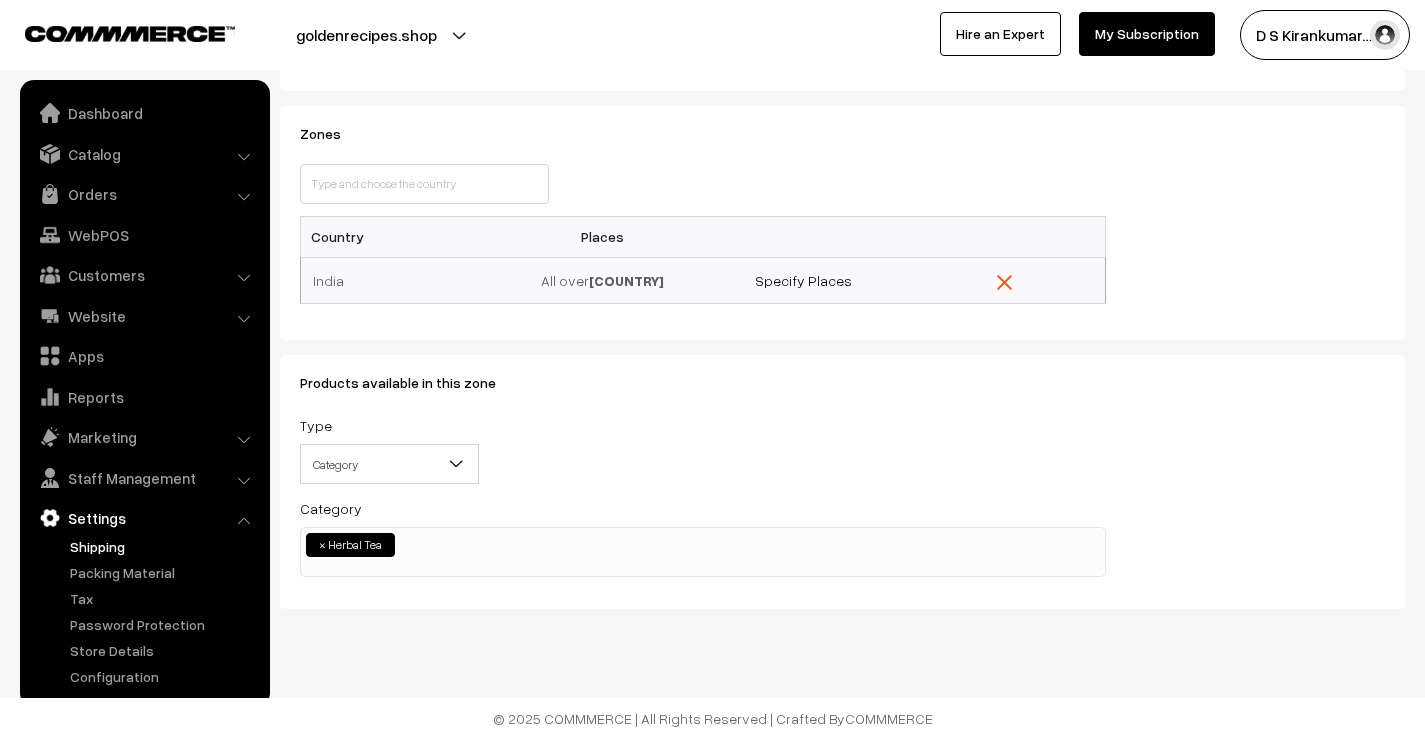 click at bounding box center (464, 470) 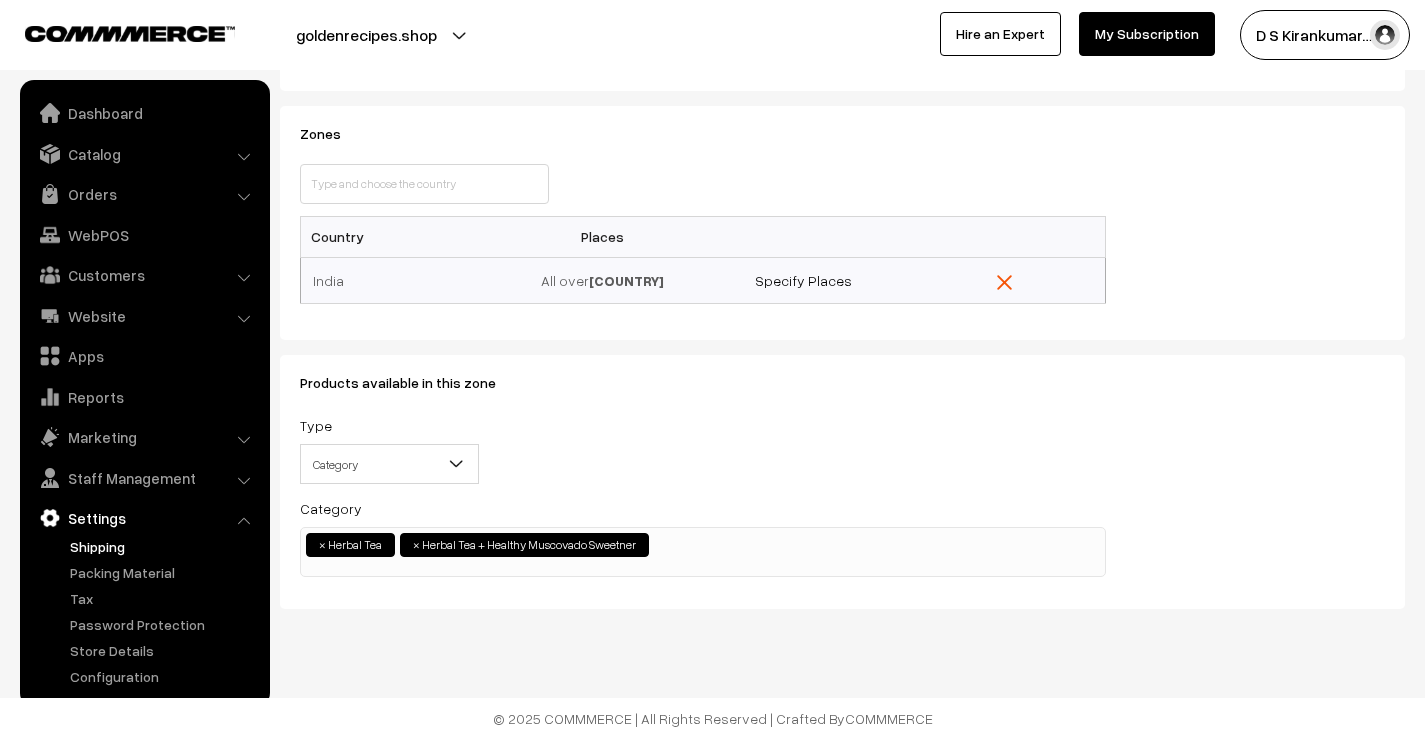 click on "Category" at bounding box center [389, 464] 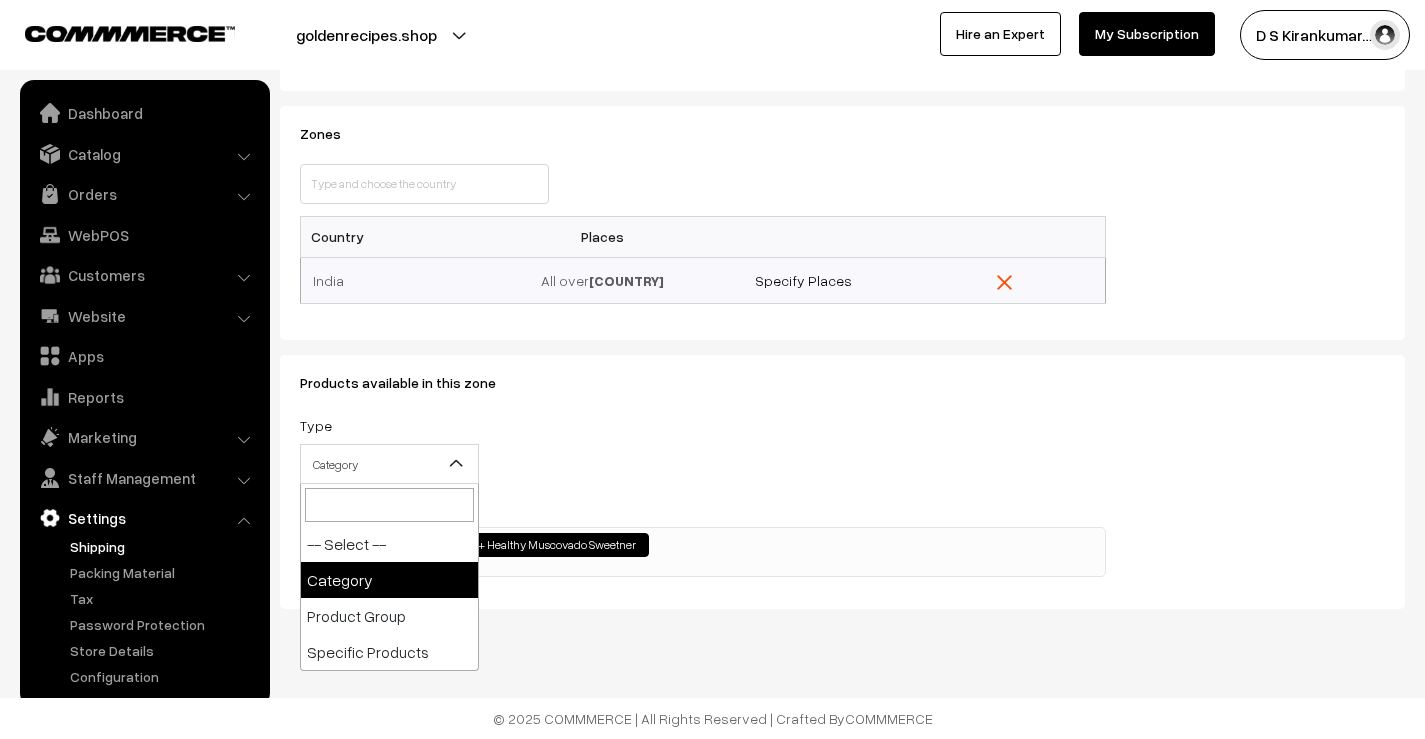 click on "Category" at bounding box center [389, 464] 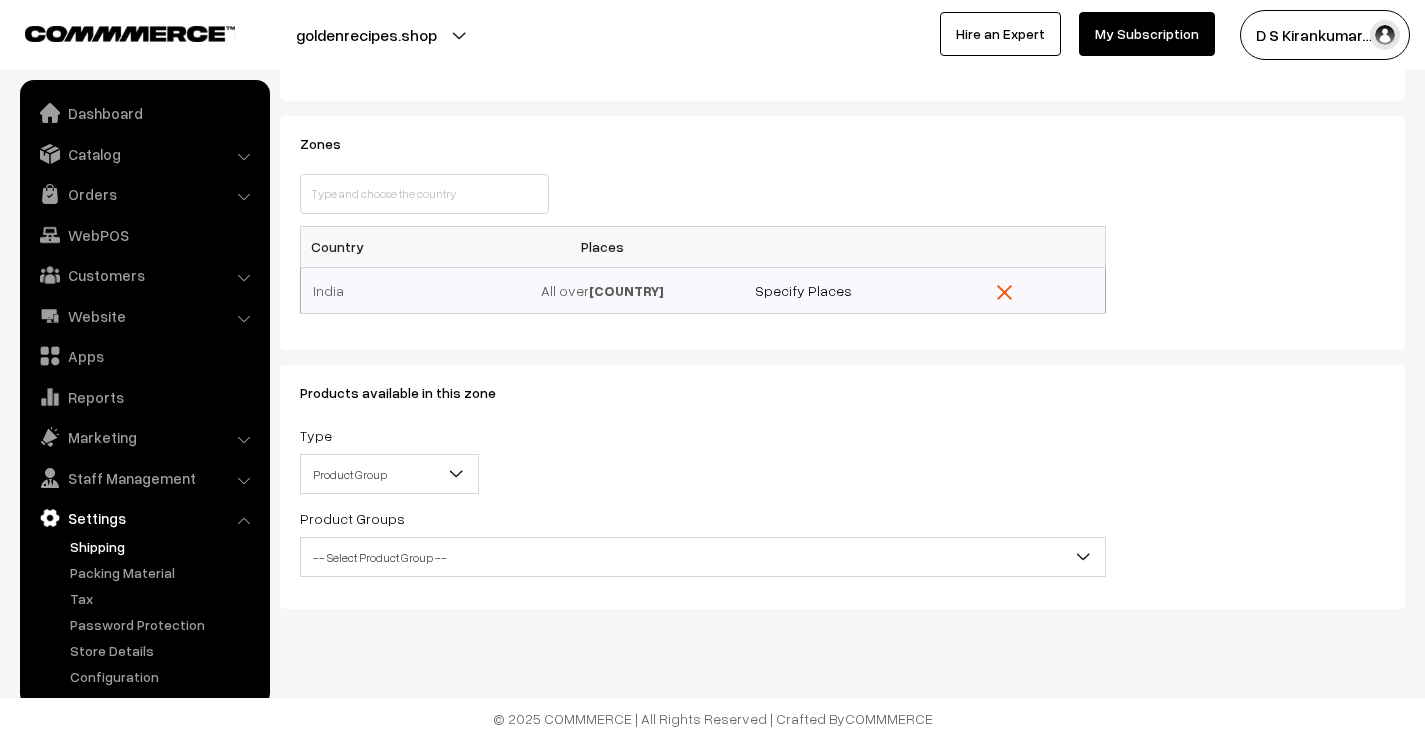 scroll, scrollTop: 205, scrollLeft: 0, axis: vertical 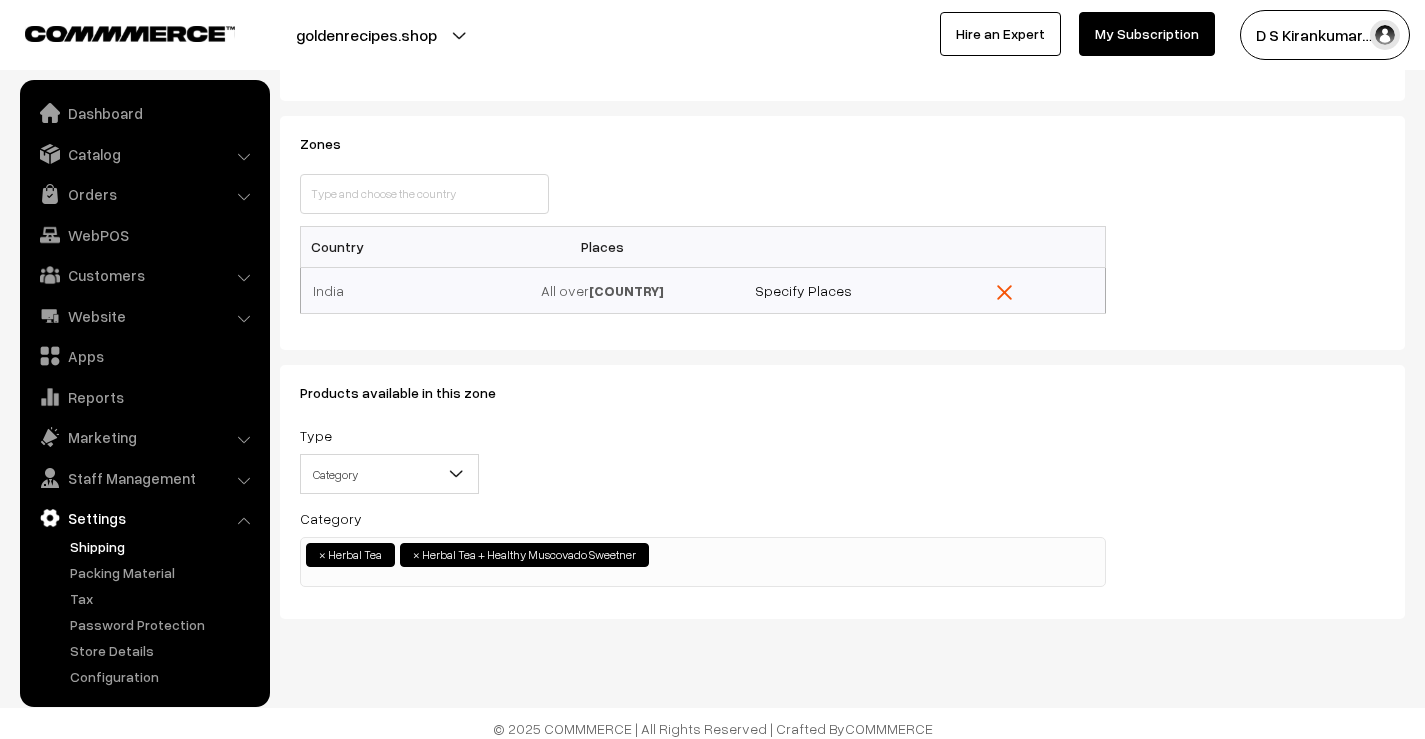 click on "Type
-- Select --
Category
Product Group
Specific Products
Category" at bounding box center [389, 458] 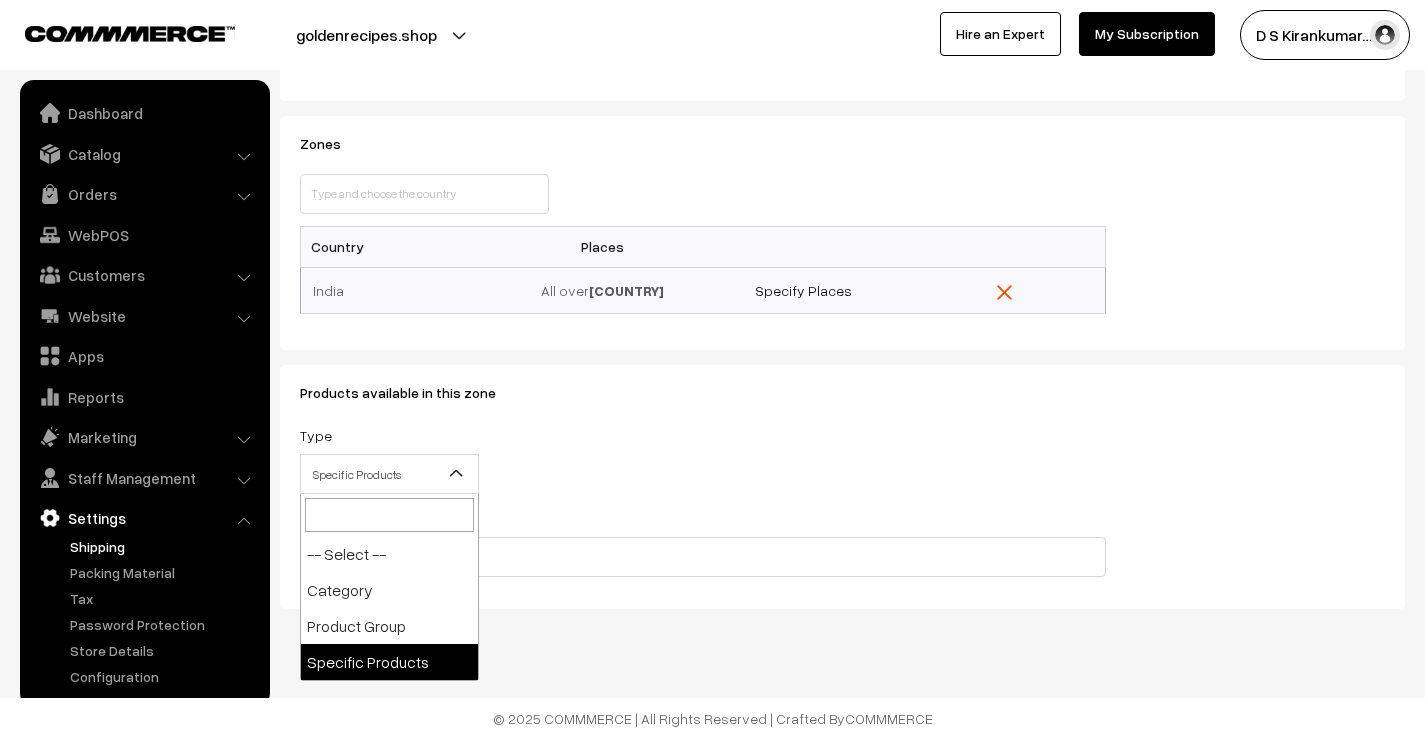 click on "Specific Products" at bounding box center (389, 474) 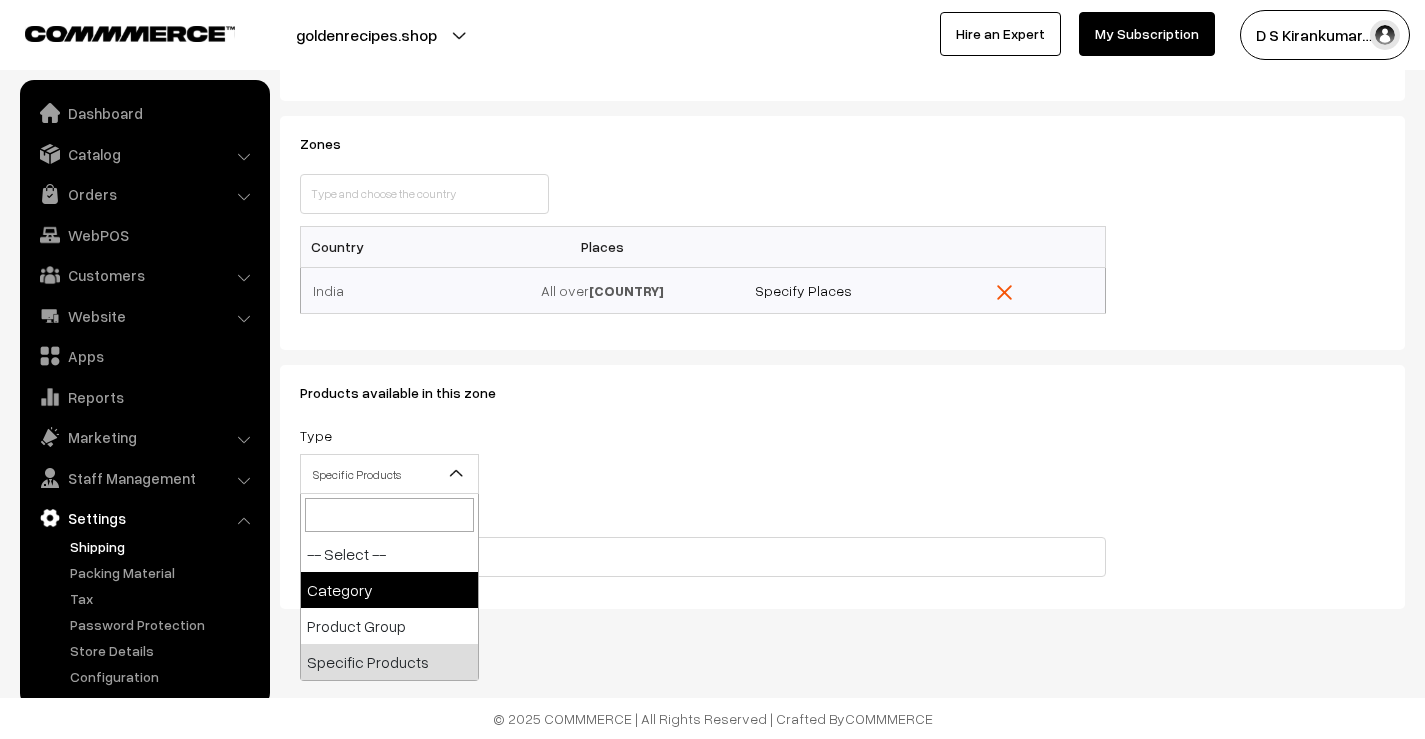 select on "category" 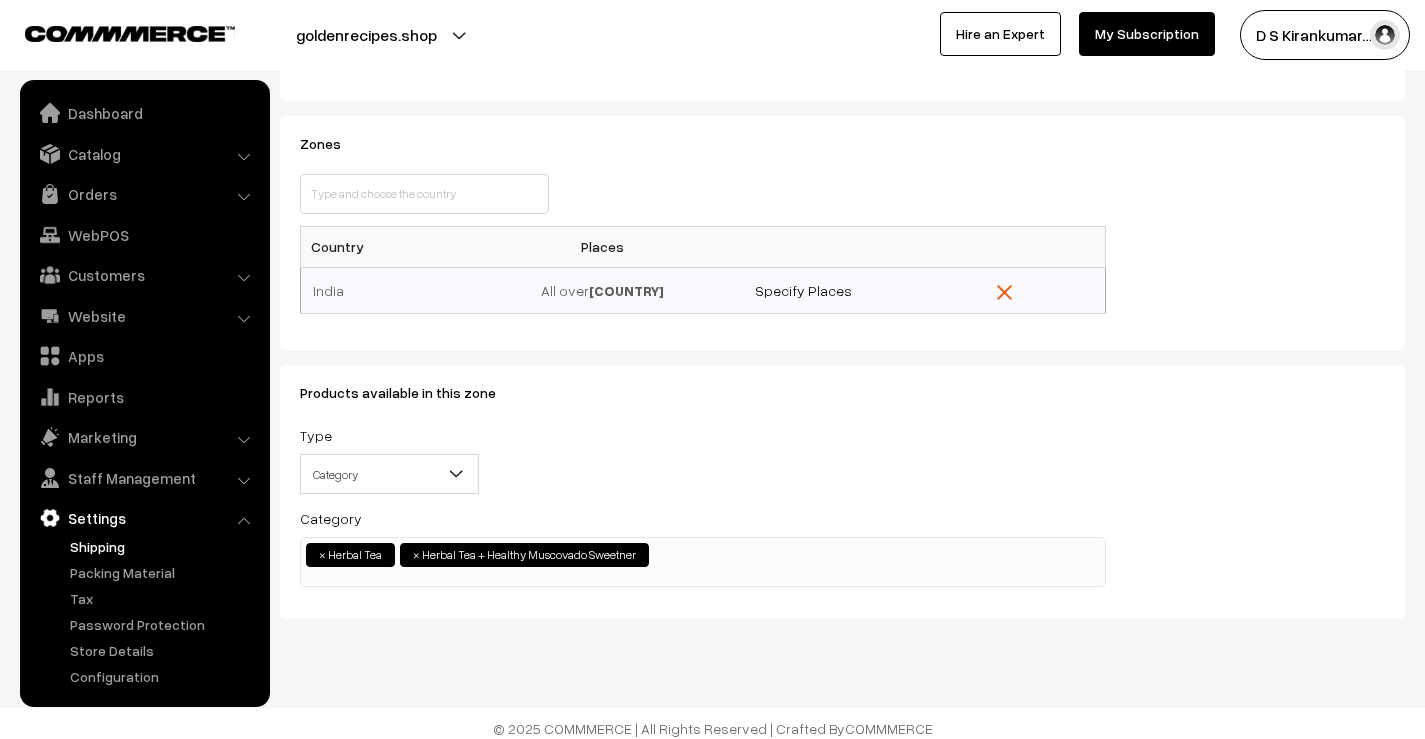 click on "×
Herbal Tea                                                     ×
Herbal Tea + Healthy Muscovado Sweetner" at bounding box center [703, 552] 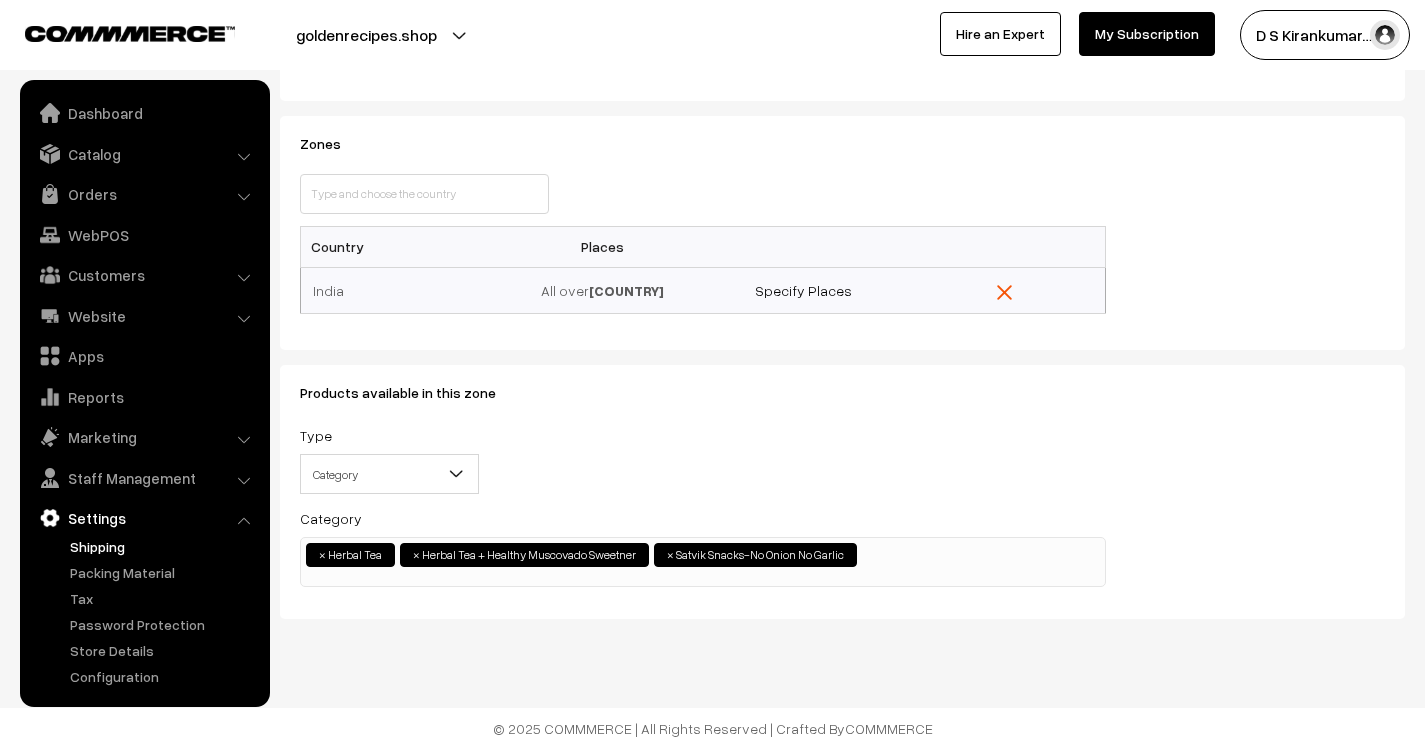 click on "×
Herbal Tea                                                     ×
Herbal Tea + Healthy Muscovado Sweetner                                                     ×
Satvik Snacks-No Onion No Garlic" at bounding box center [703, 552] 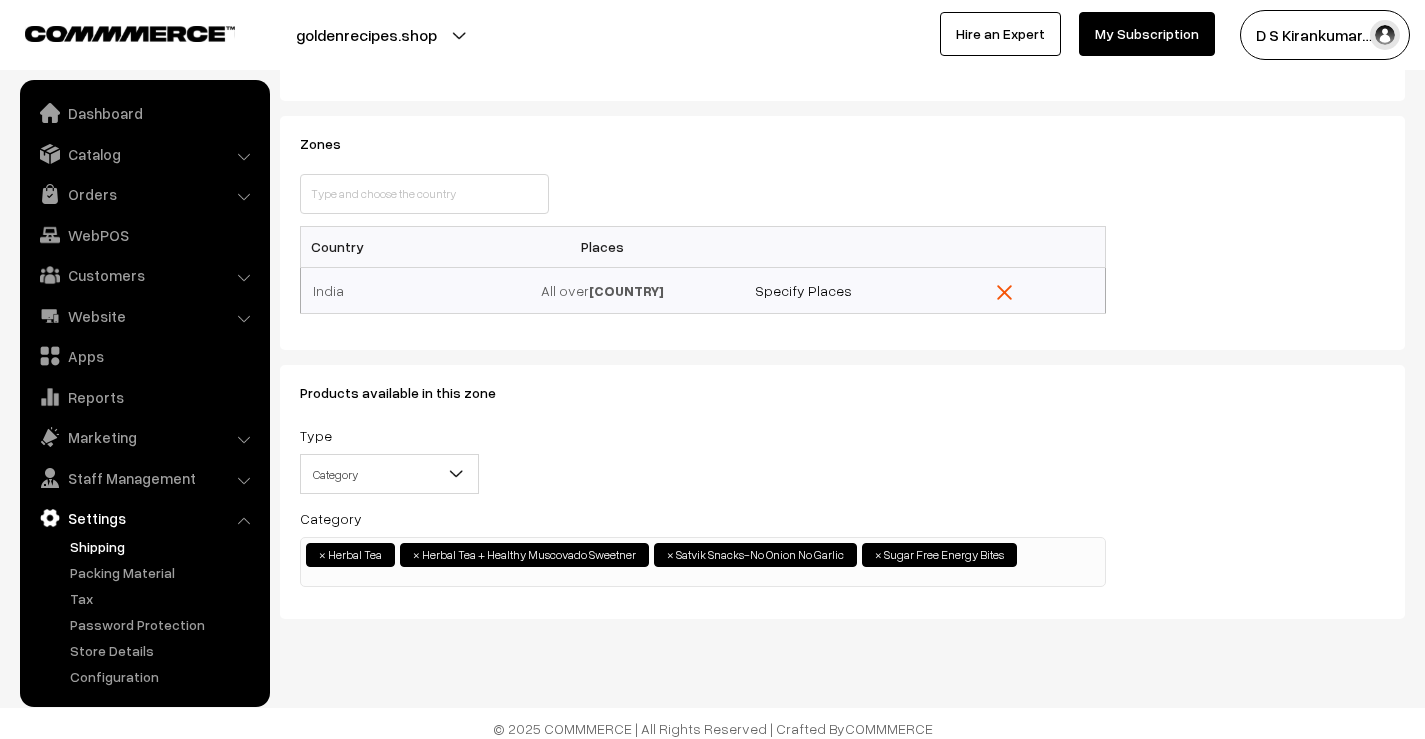 click on "×
Herbal Tea                                                     ×
Herbal Tea + Healthy Muscovado Sweetner                                                     ×
Satvik Snacks-No Onion No Garlic                                                     ×
Sugar Free Energy Bites" at bounding box center (703, 552) 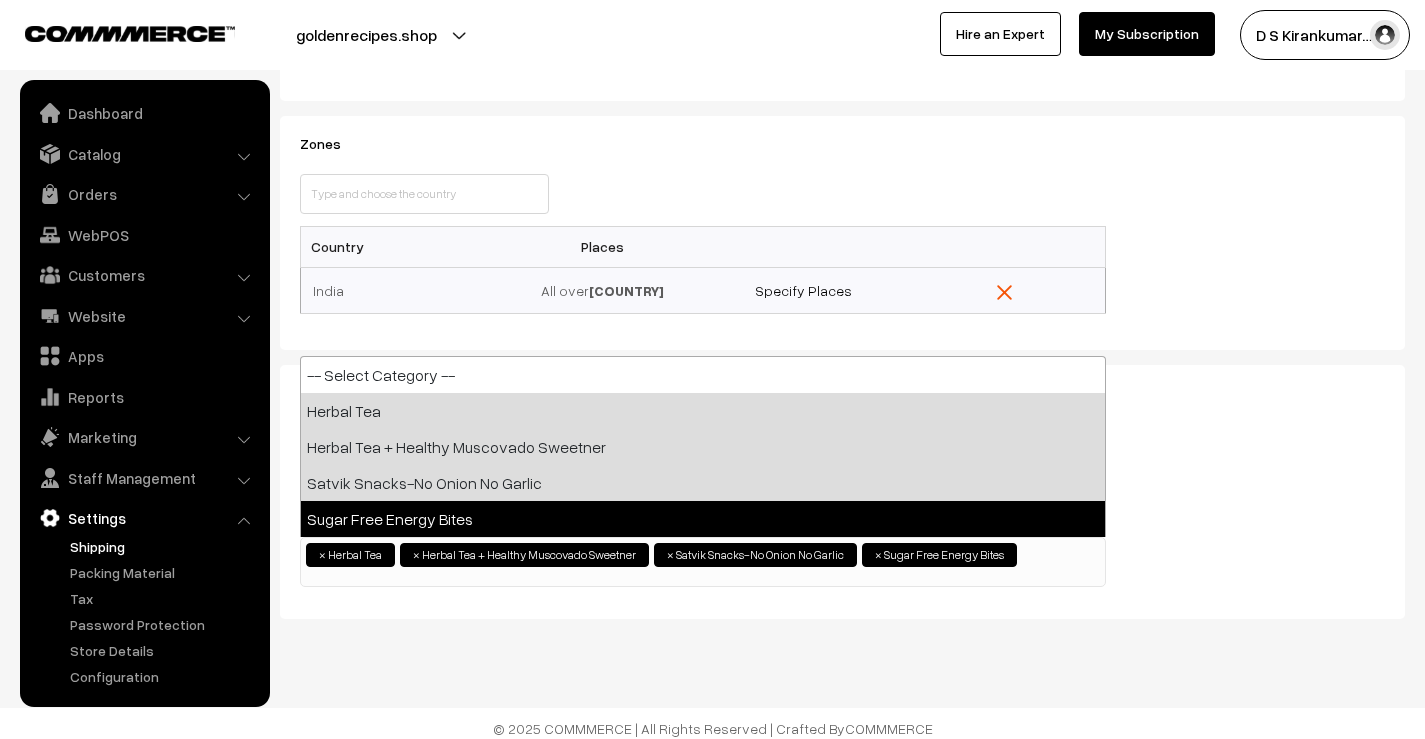 click on "×
Herbal Tea                                                     ×
Herbal Tea + Healthy Muscovado Sweetner                                                     ×
Satvik Snacks-No Onion No Garlic                                                     ×
Sugar Free Energy Bites" at bounding box center [703, 562] 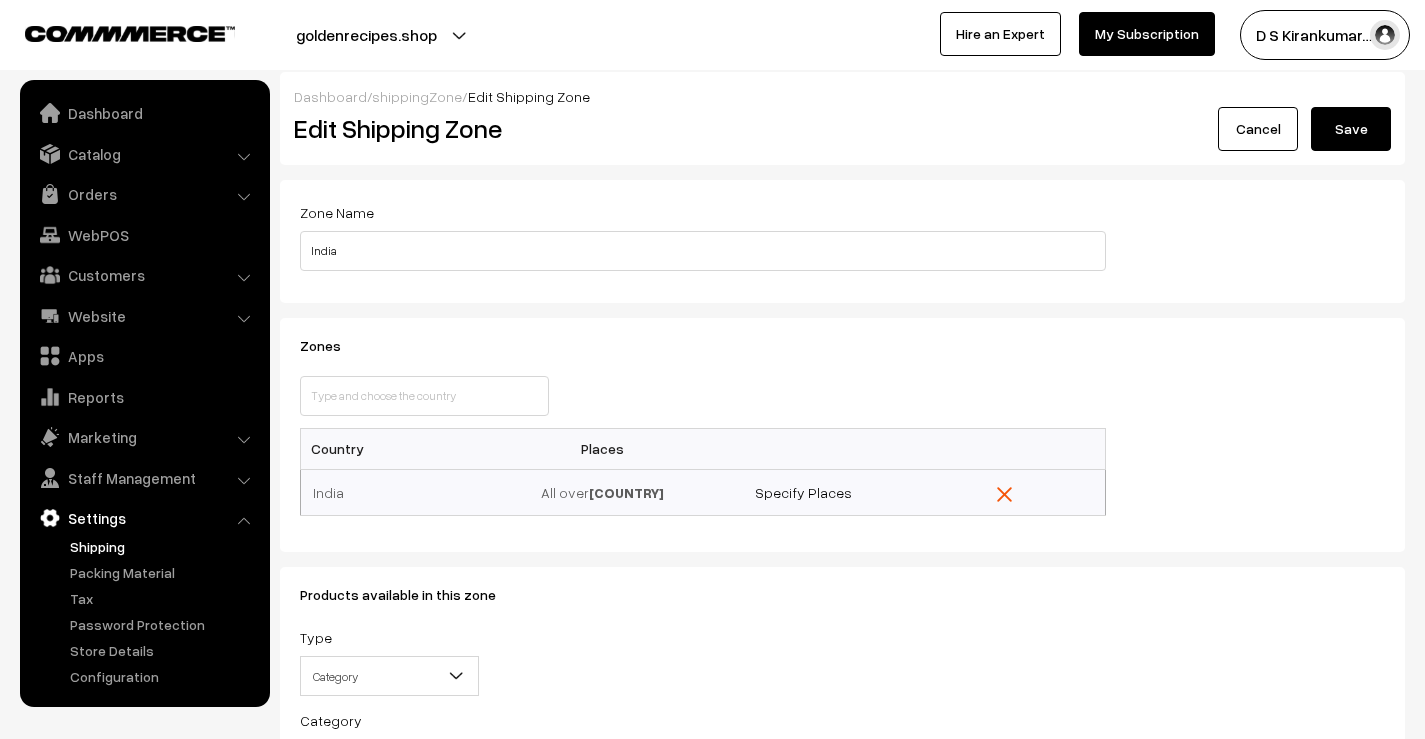 scroll, scrollTop: 0, scrollLeft: 0, axis: both 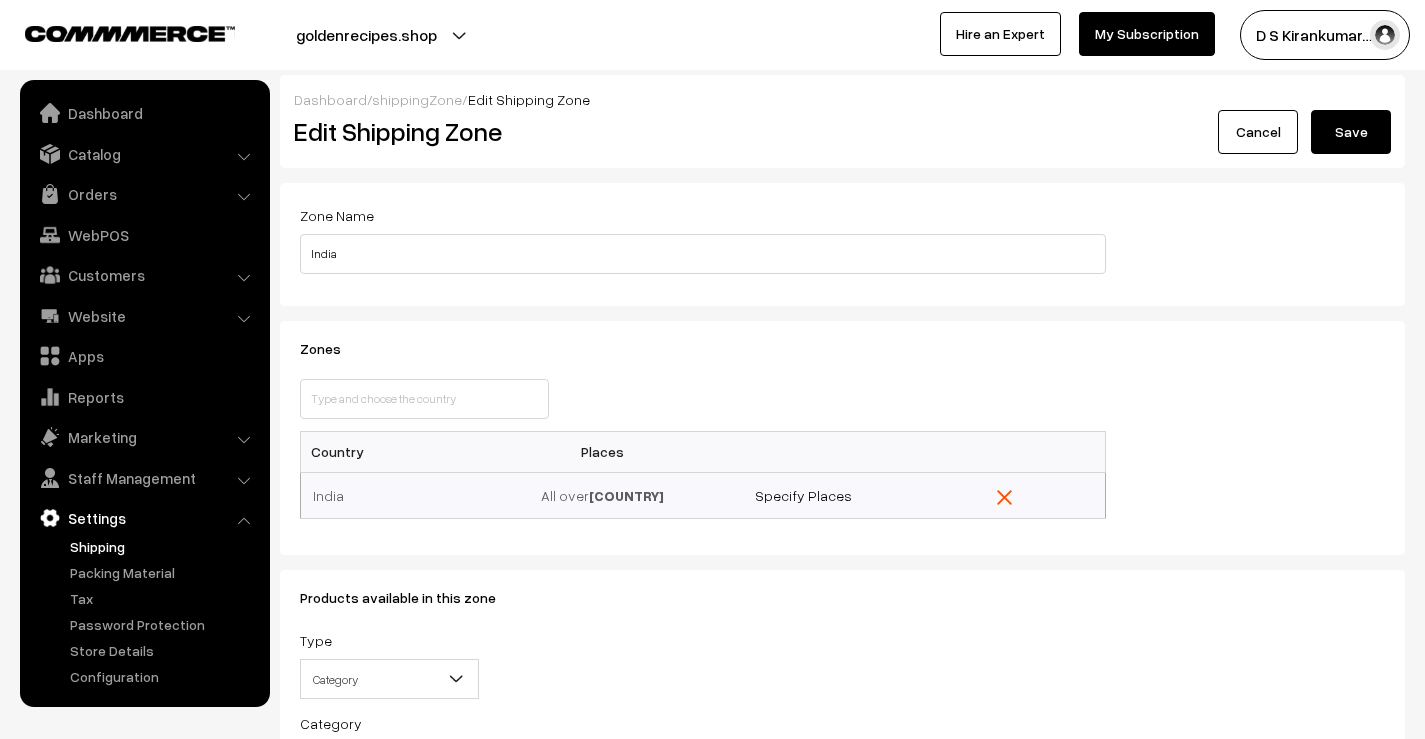 click on "Save" at bounding box center [1351, 132] 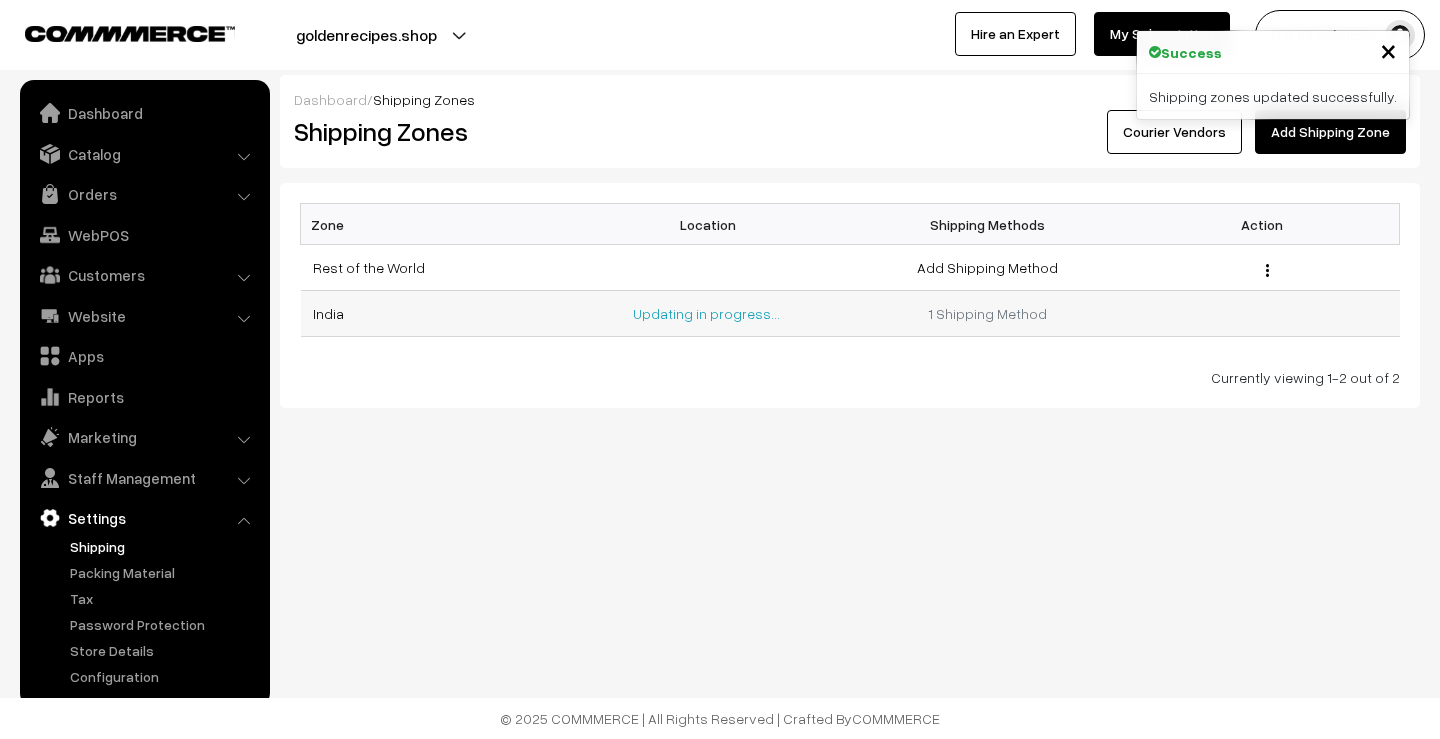 scroll, scrollTop: 0, scrollLeft: 0, axis: both 